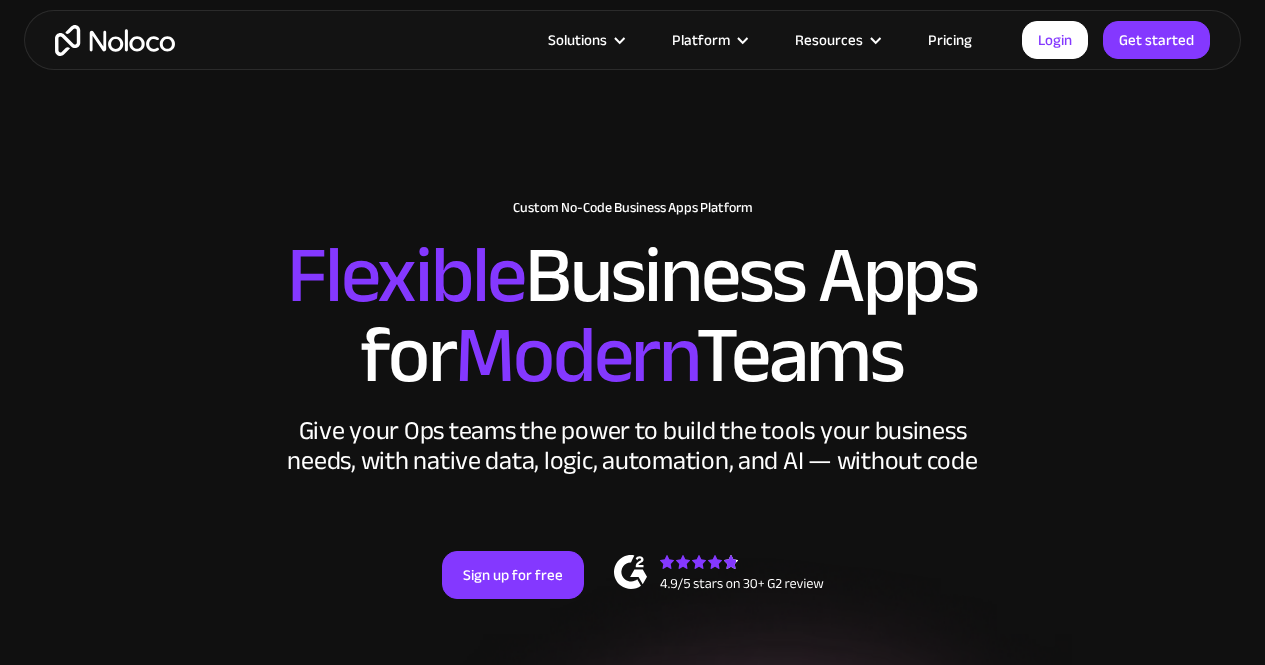scroll, scrollTop: 400, scrollLeft: 0, axis: vertical 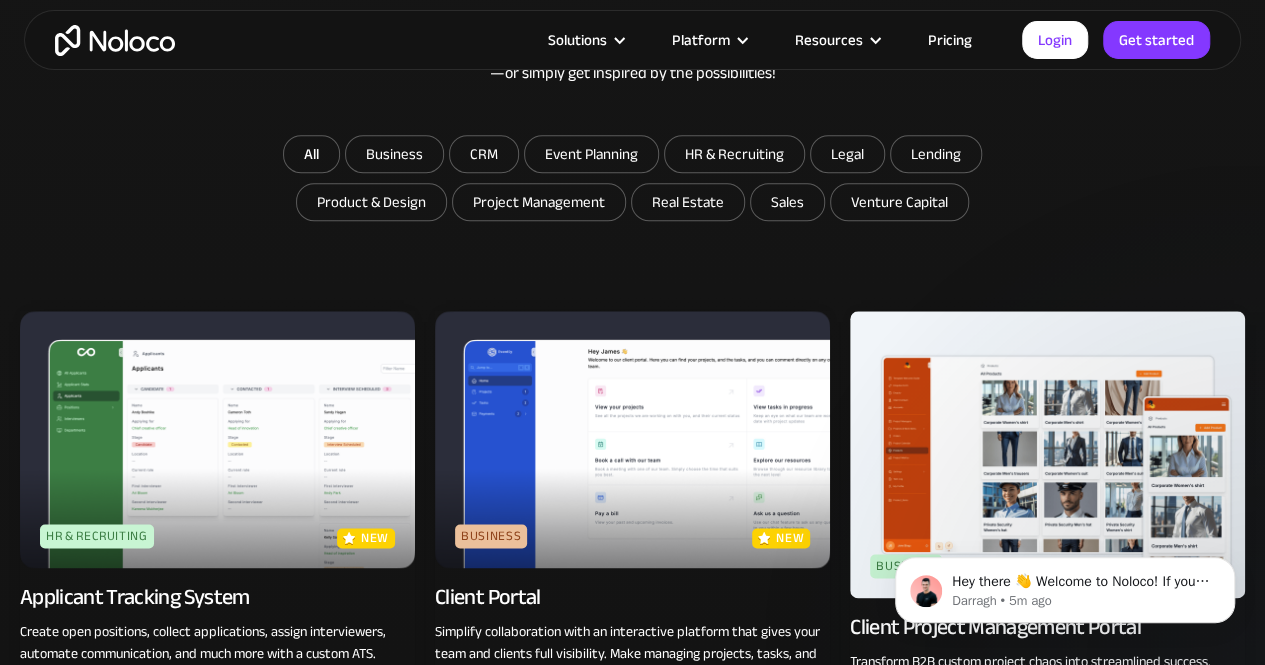 click on "Pricing" at bounding box center (950, 40) 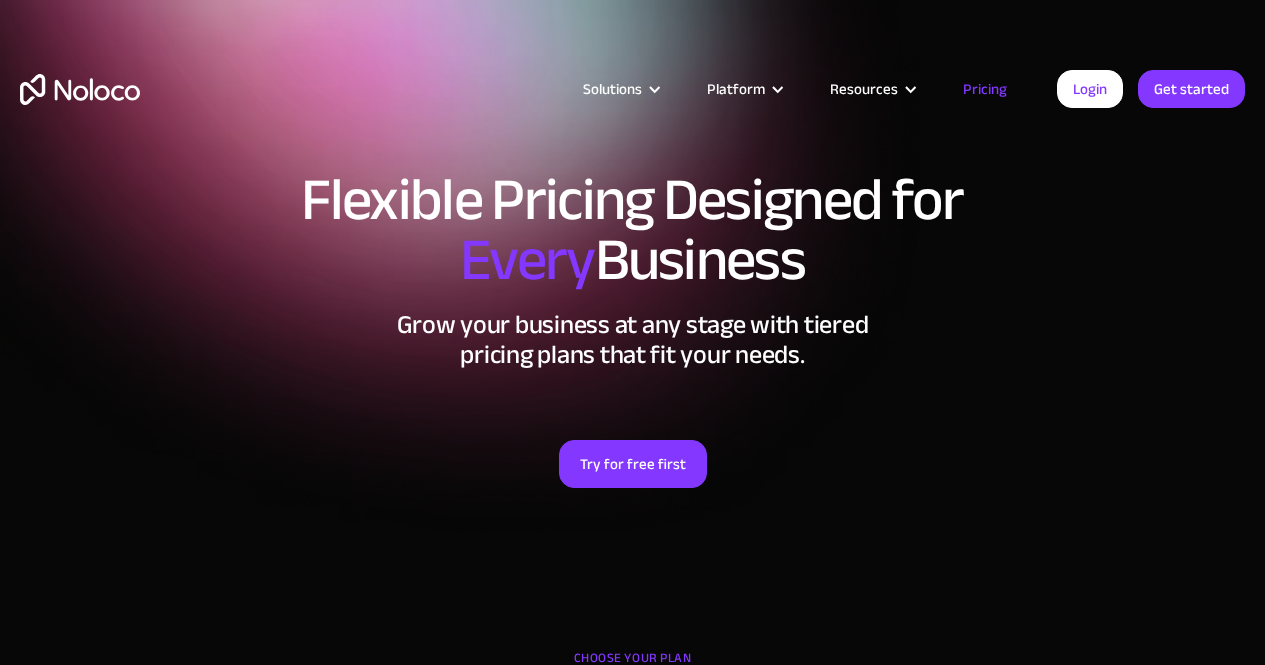 scroll, scrollTop: 400, scrollLeft: 0, axis: vertical 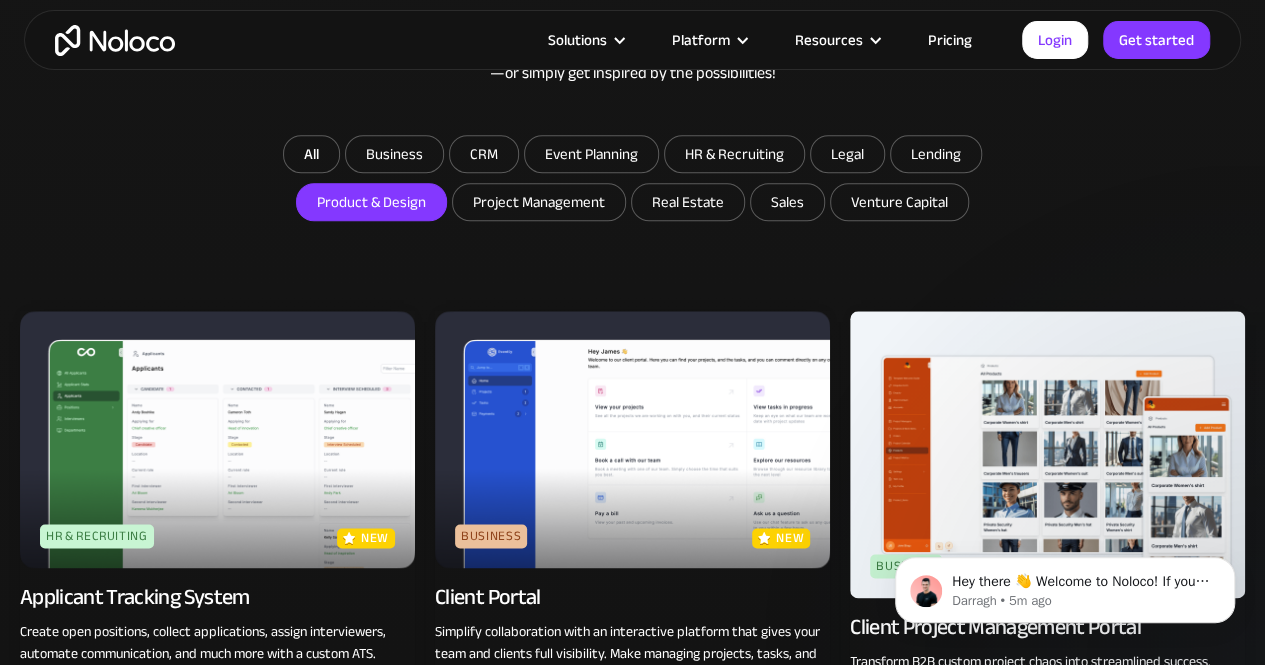 click on "Product & Design" at bounding box center (394, 154) 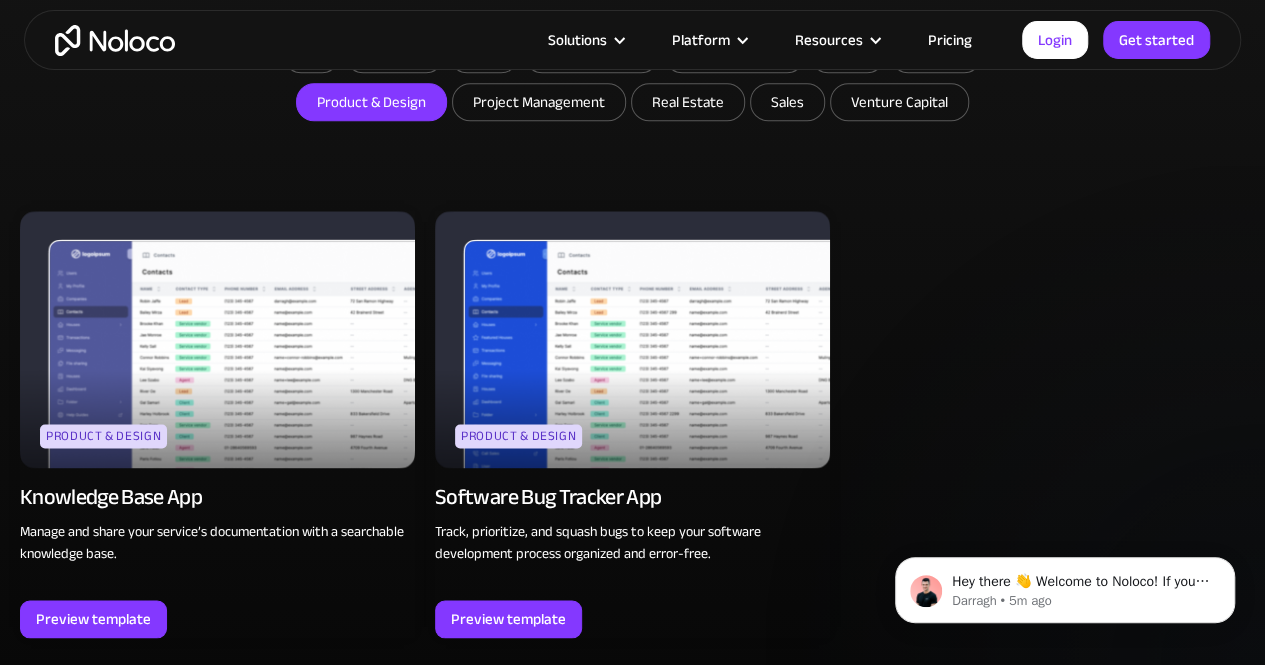scroll, scrollTop: 1300, scrollLeft: 0, axis: vertical 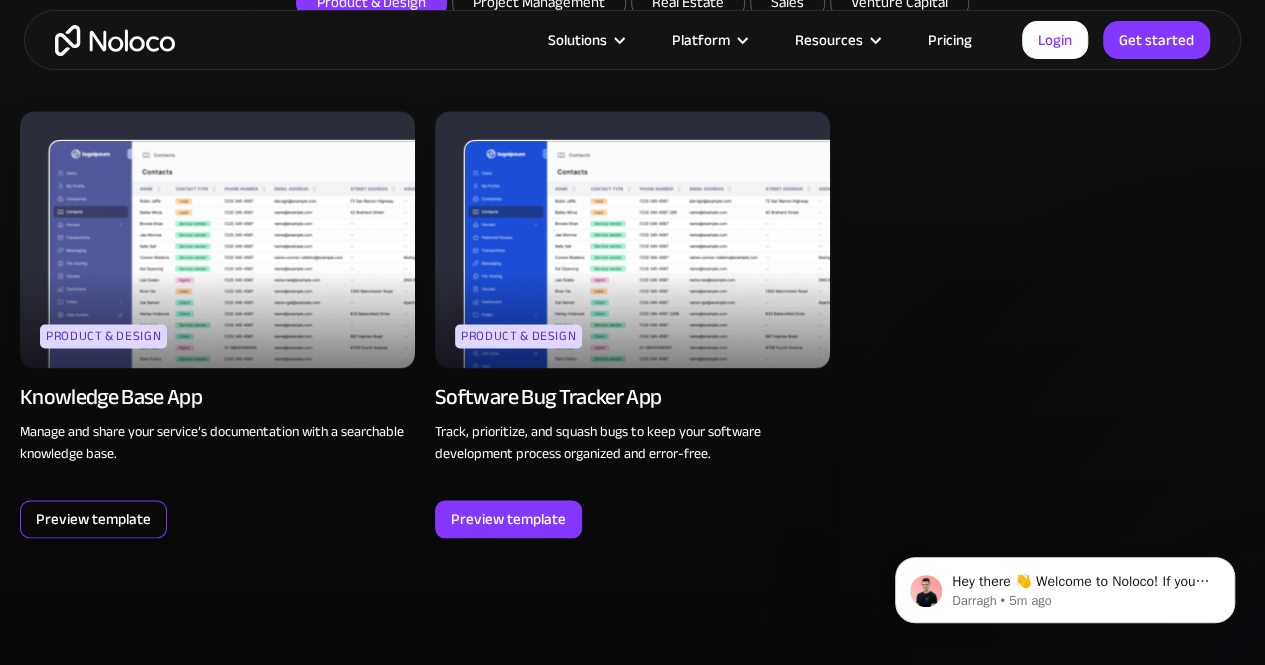 click on "Preview template" at bounding box center [93, 519] 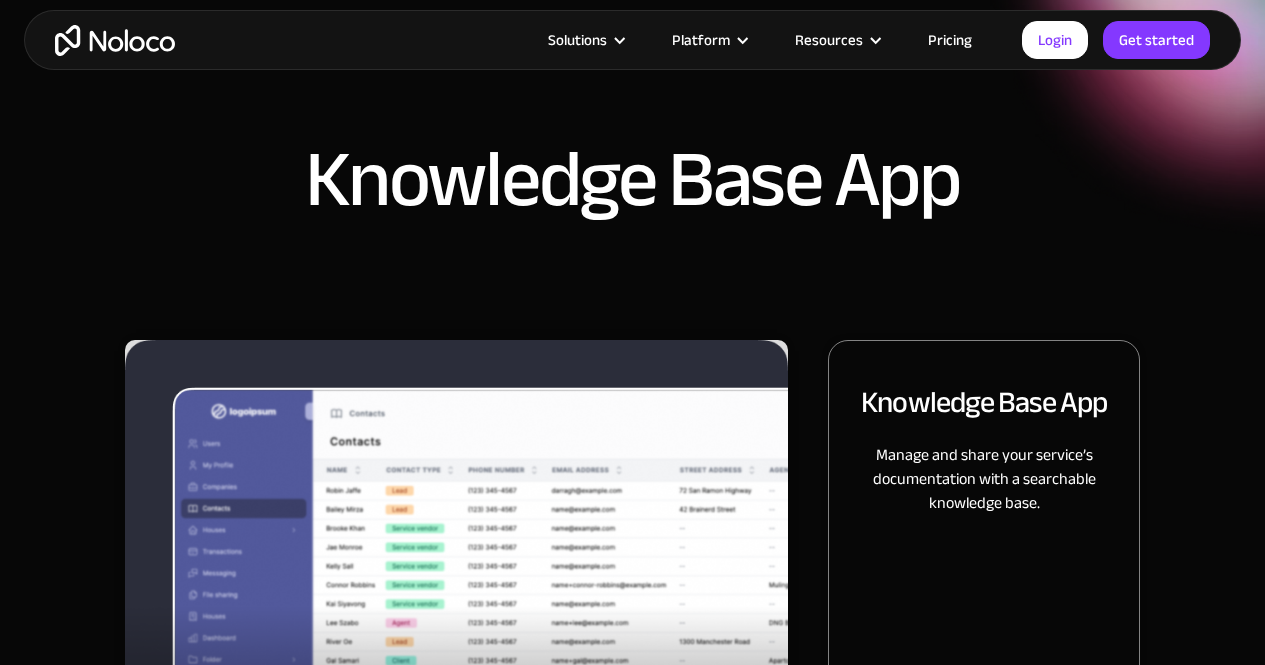 scroll, scrollTop: 357, scrollLeft: 0, axis: vertical 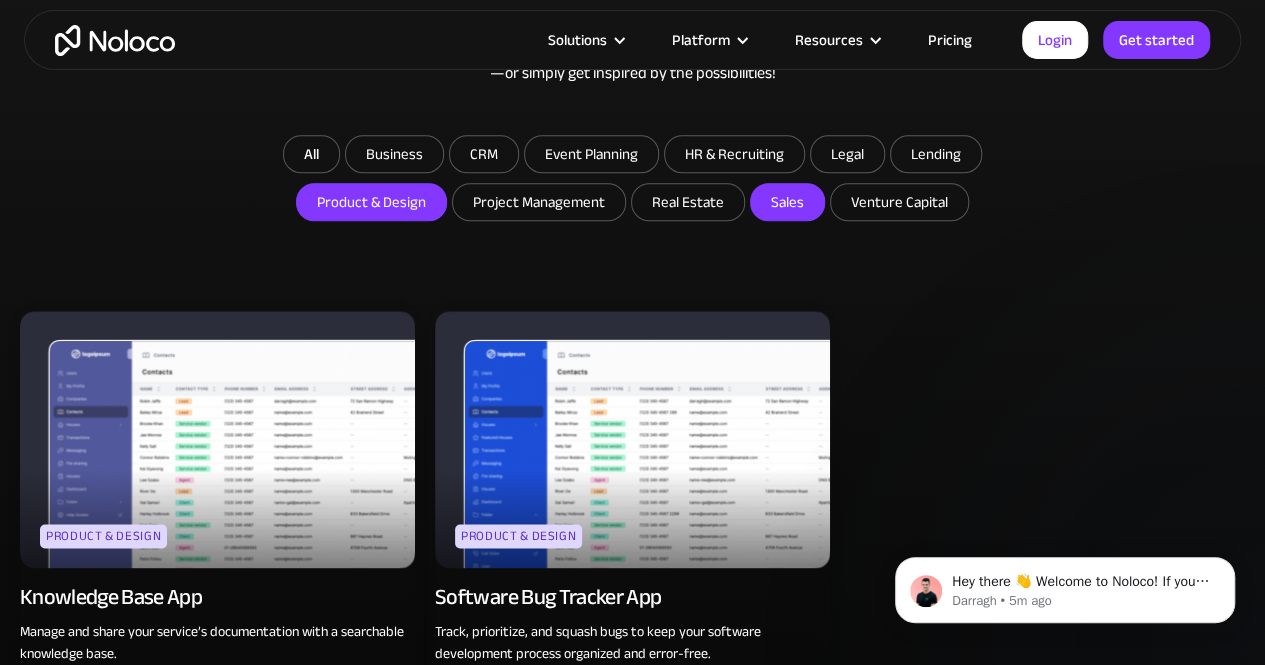 click on "Sales" at bounding box center [688, 202] 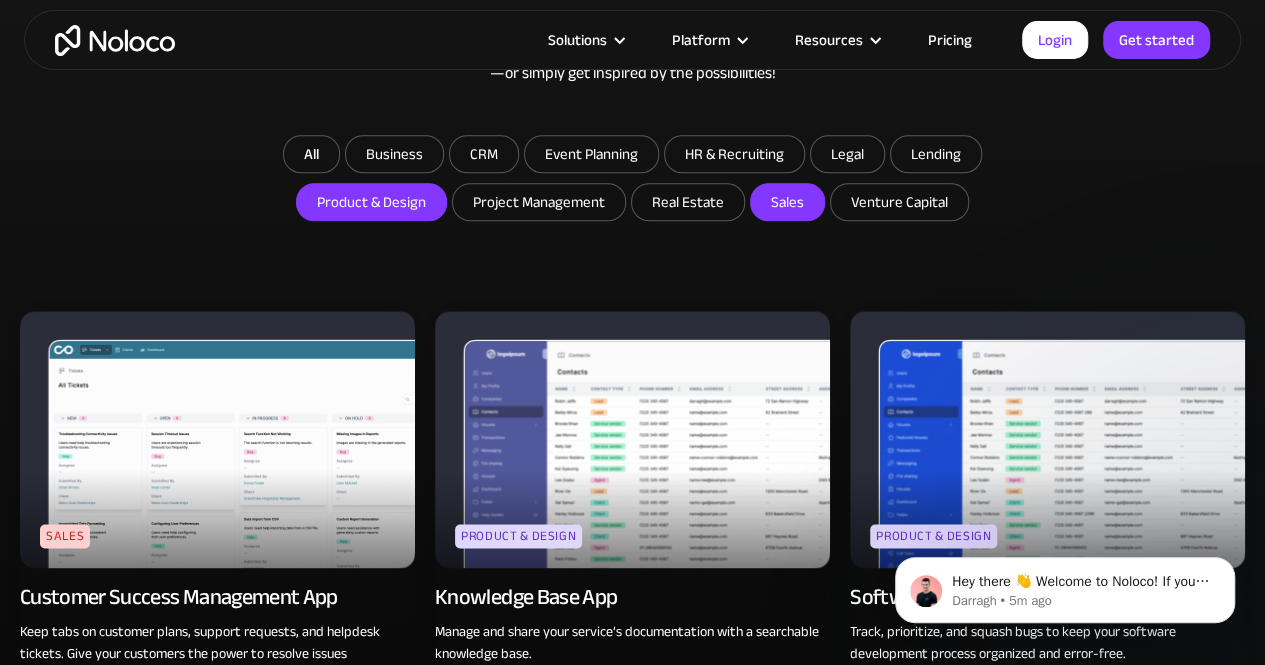 click on "Product & Design" at bounding box center (371, 202) 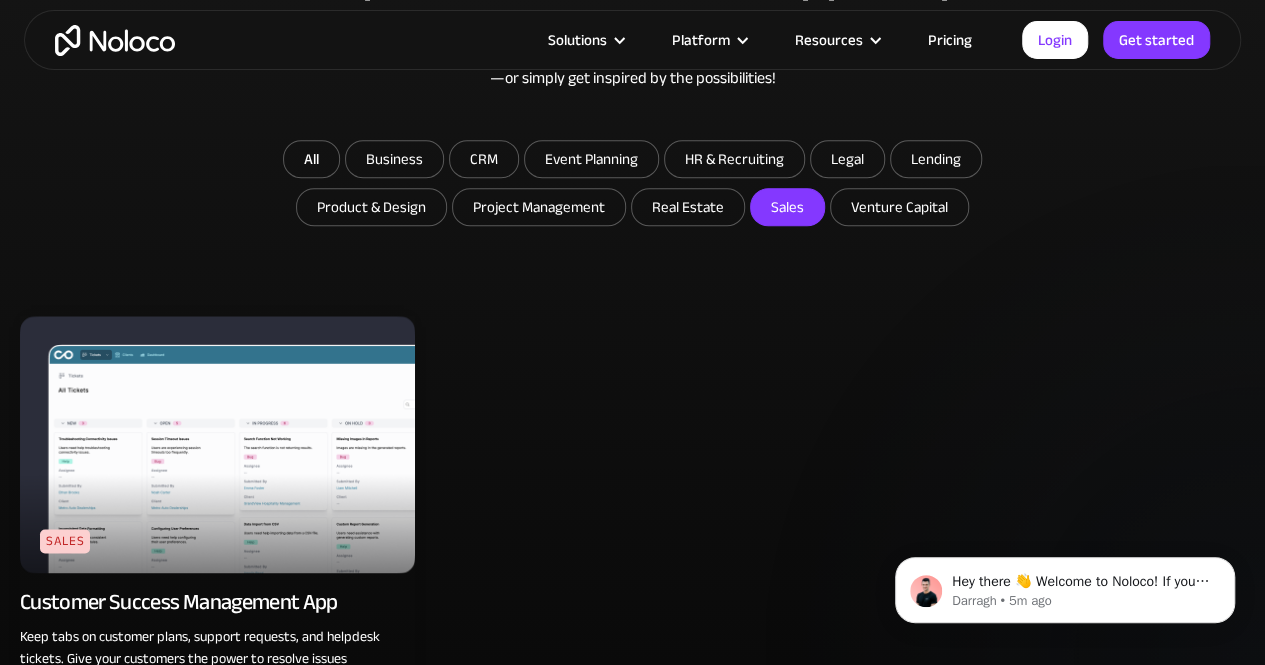 scroll, scrollTop: 1000, scrollLeft: 0, axis: vertical 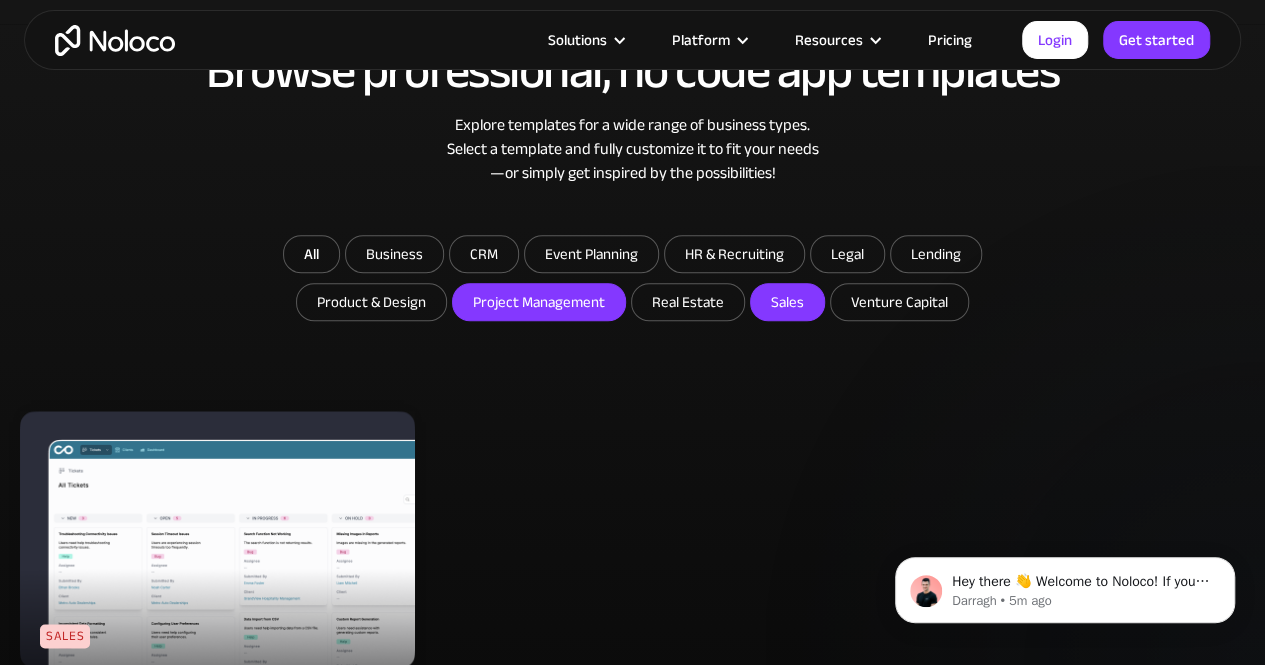 click on "Project Management" at bounding box center (394, 254) 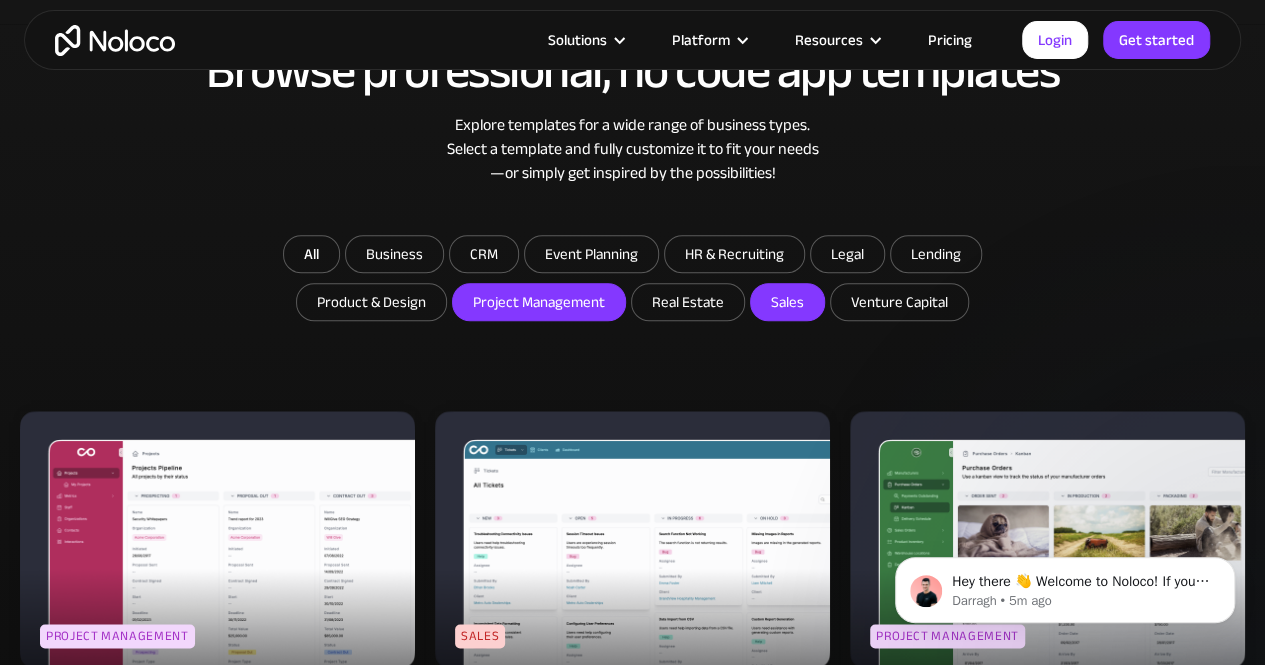 click on "Sales" at bounding box center [787, 302] 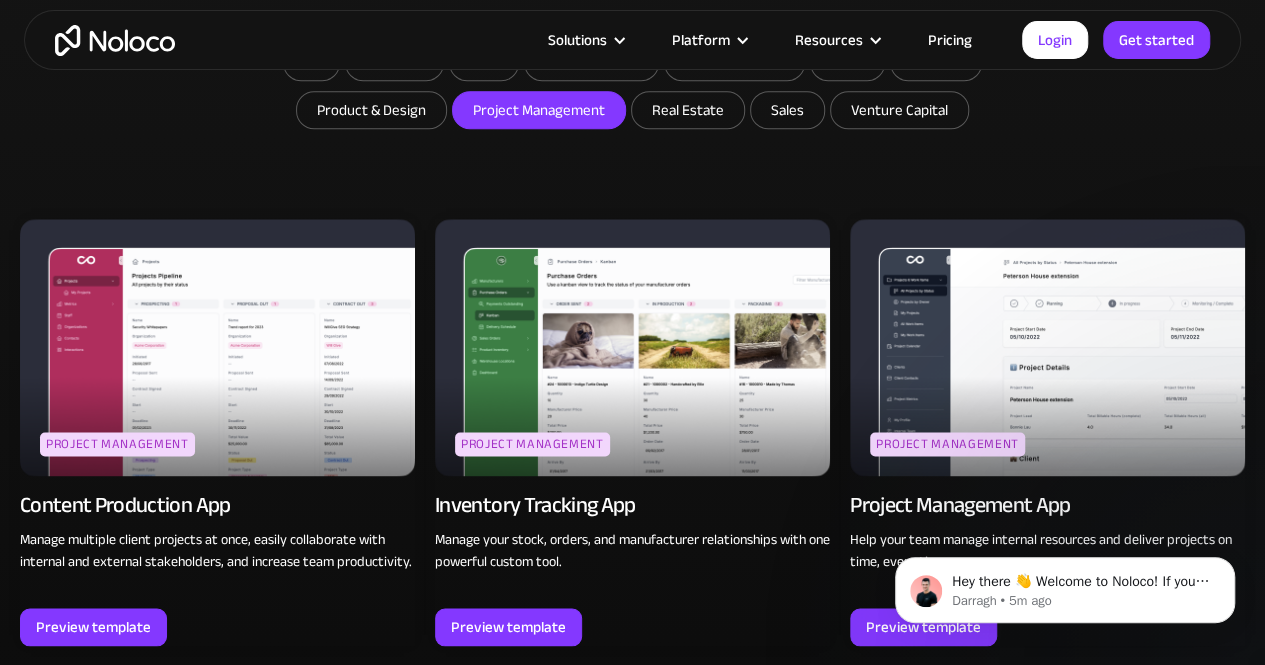 scroll, scrollTop: 1300, scrollLeft: 0, axis: vertical 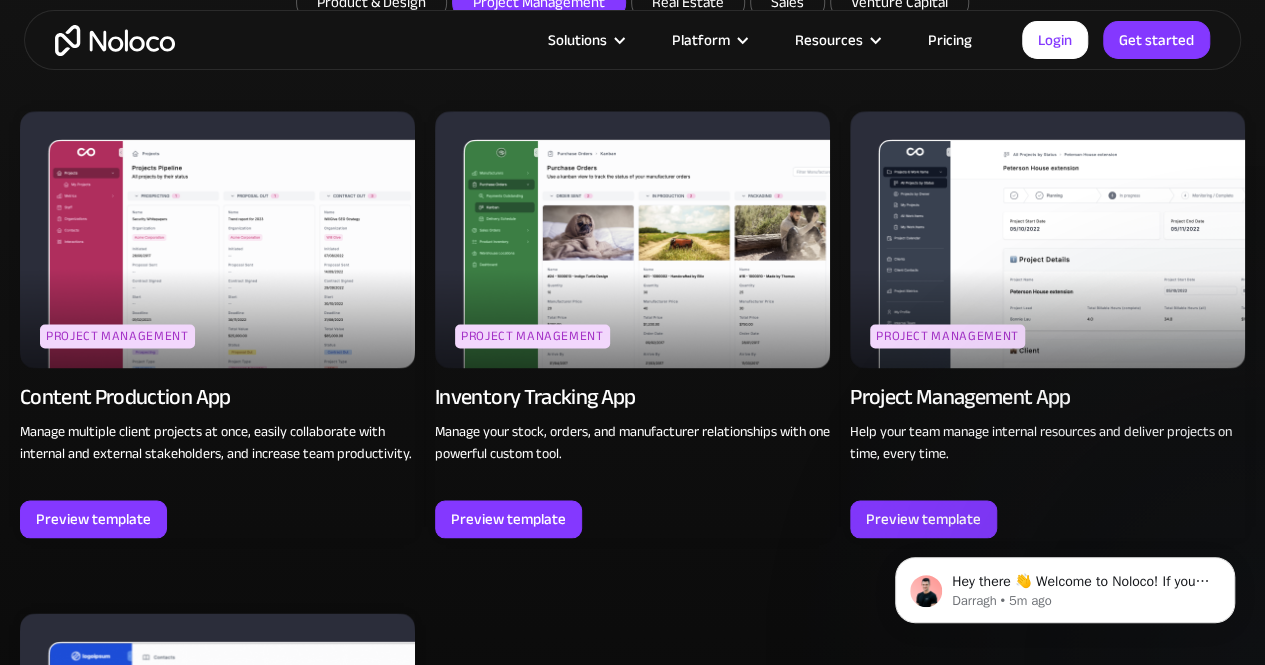 click at bounding box center [632, 239] 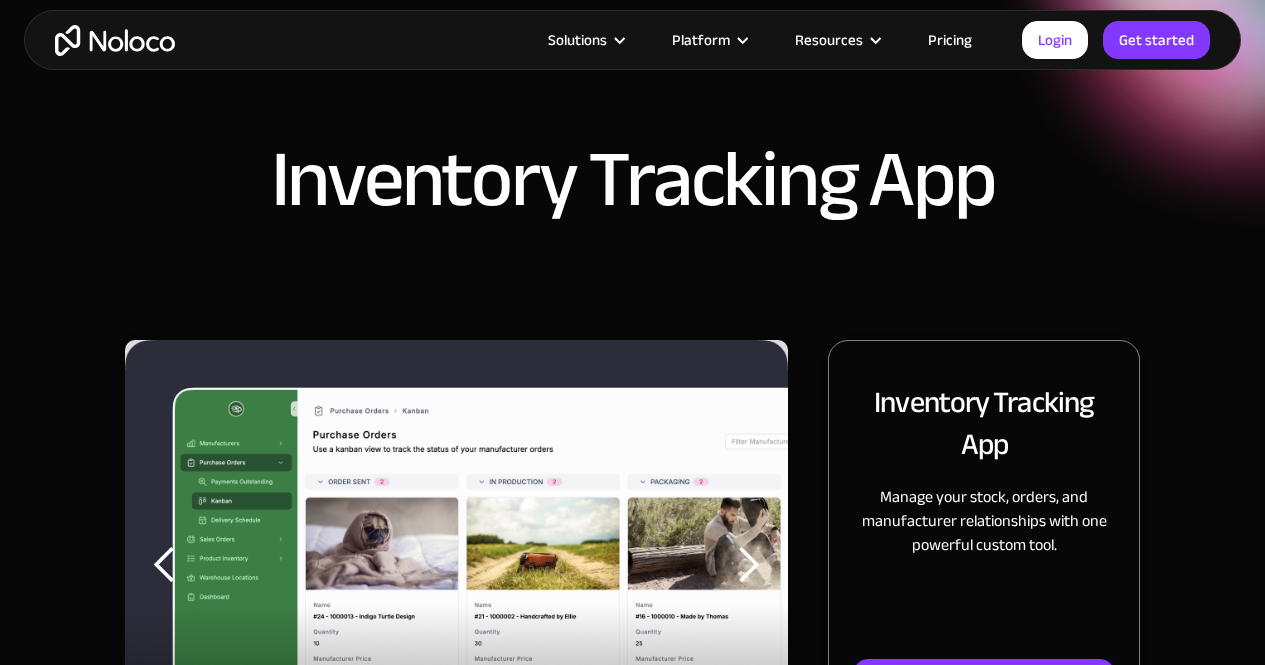 scroll, scrollTop: 100, scrollLeft: 0, axis: vertical 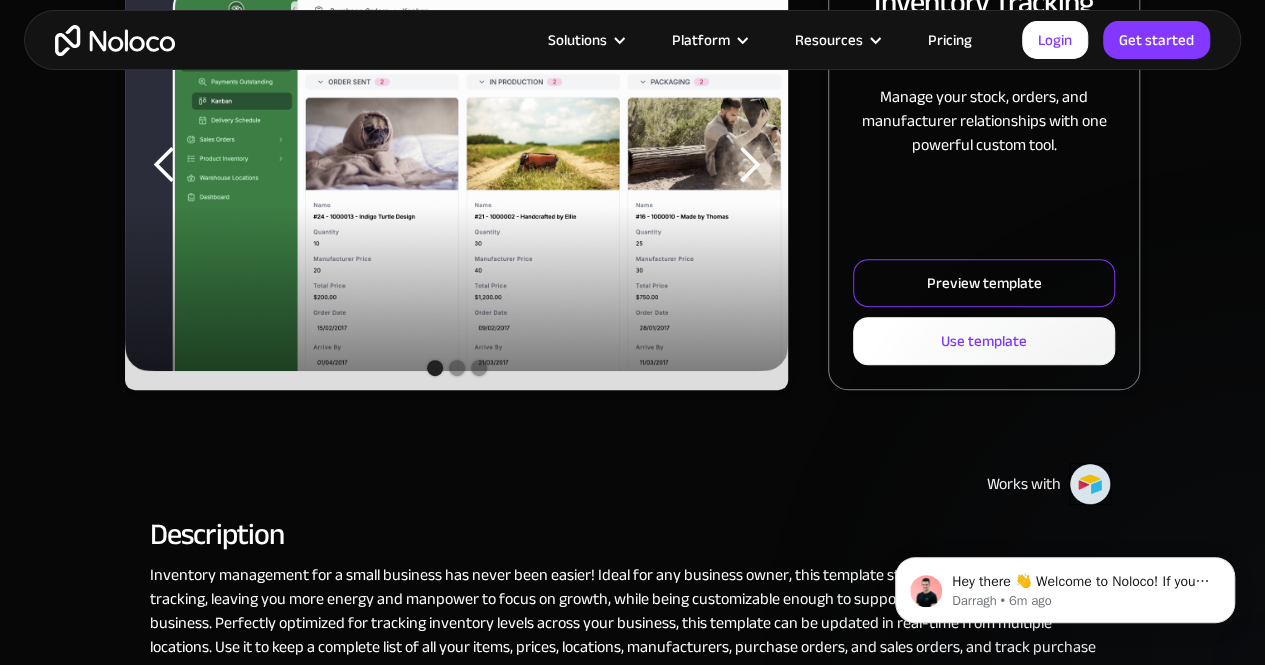 click on "Preview template" at bounding box center (984, 283) 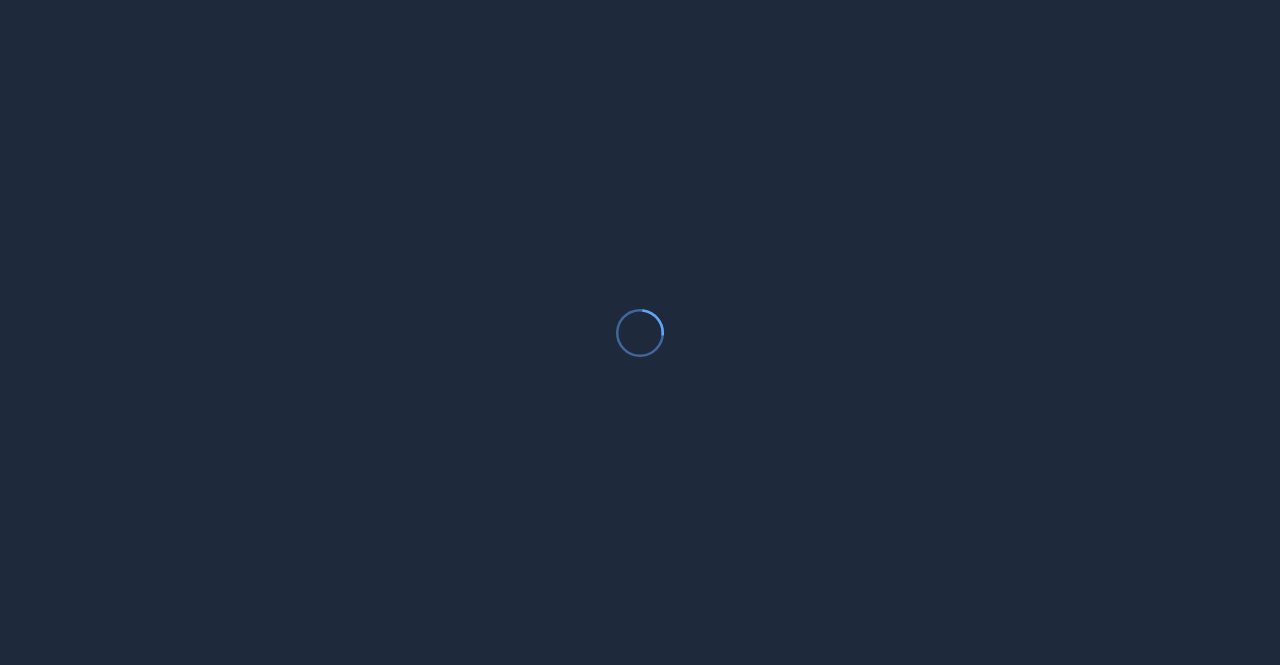 scroll, scrollTop: 0, scrollLeft: 0, axis: both 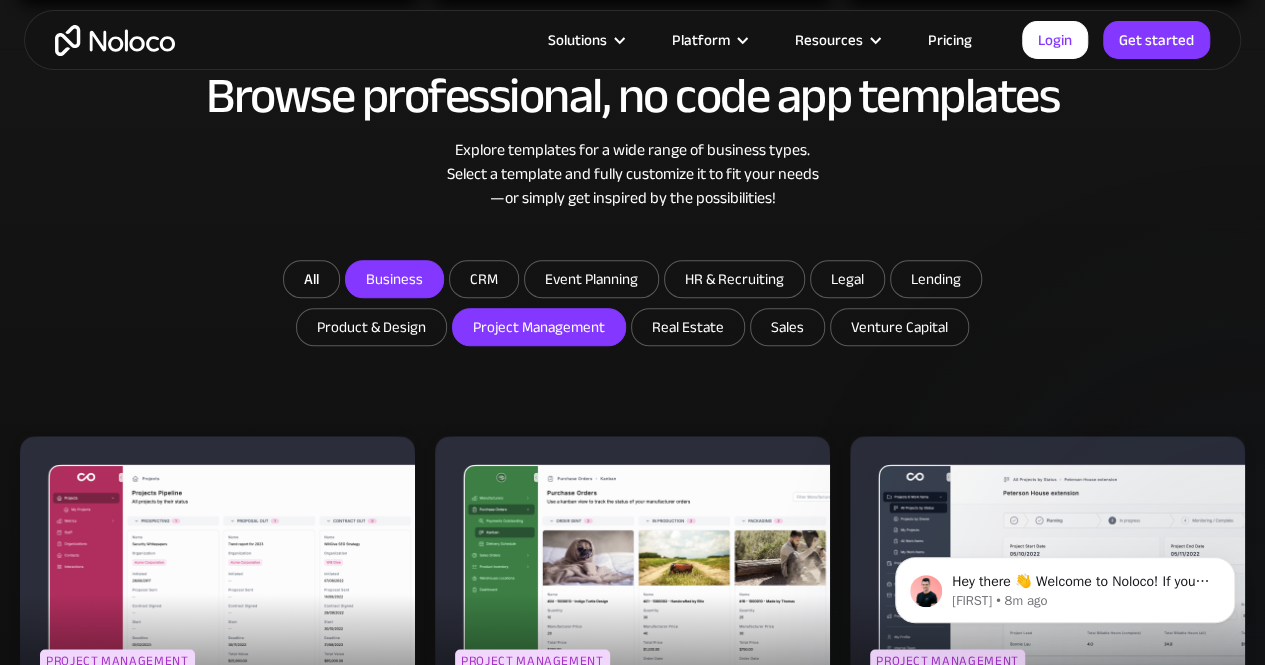 click on "Business" at bounding box center (394, 279) 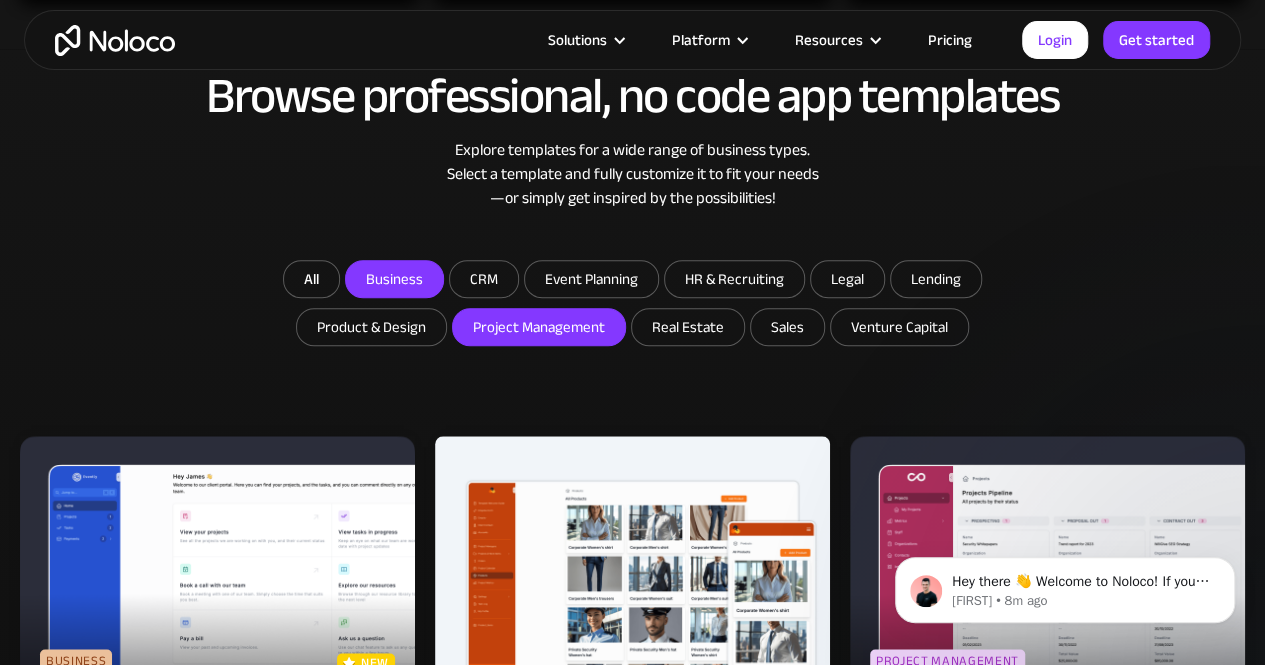 click on "Project Management" at bounding box center (394, 279) 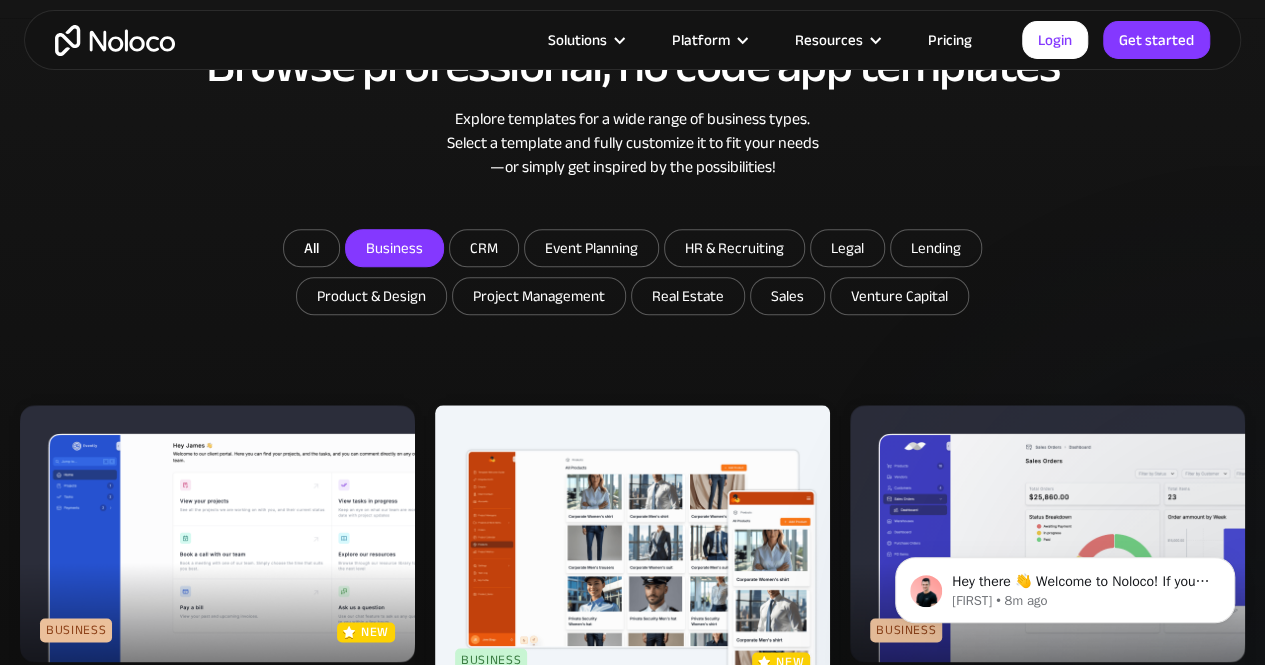 scroll, scrollTop: 975, scrollLeft: 0, axis: vertical 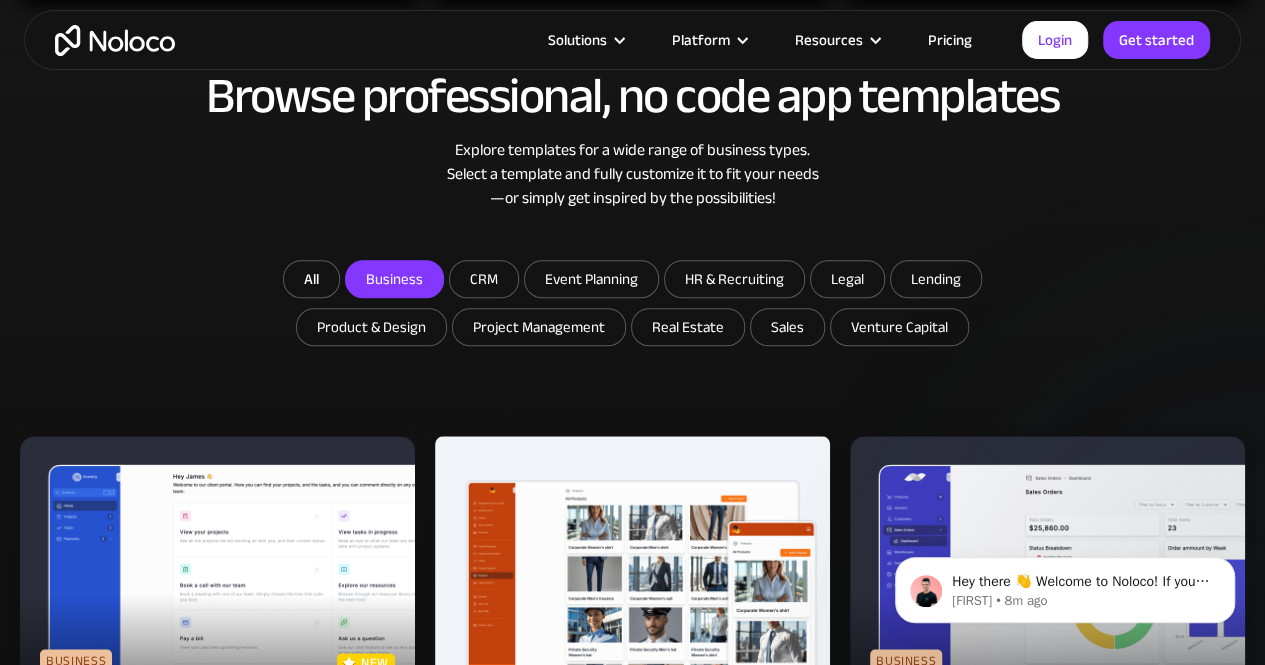 click on "Explore templates for a wide range of business types.  Select a template and fully customize it to fit your needs —or simply get inspired by the possibilities!" at bounding box center [632, 174] 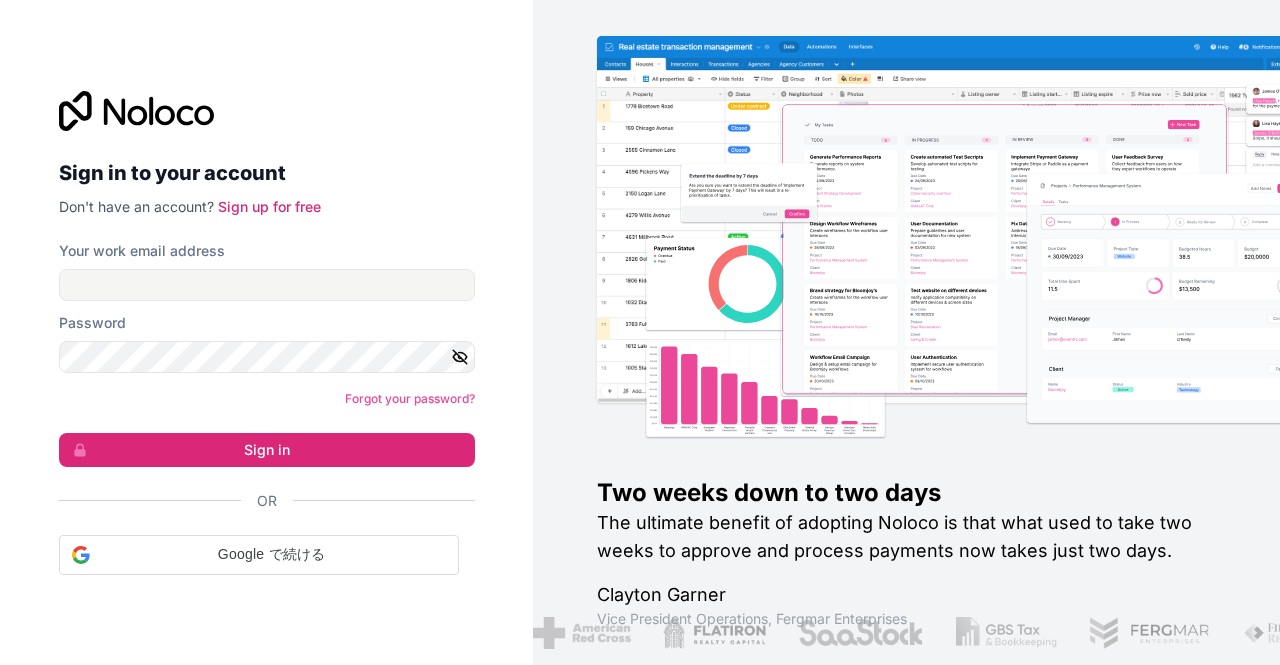 scroll, scrollTop: 0, scrollLeft: 0, axis: both 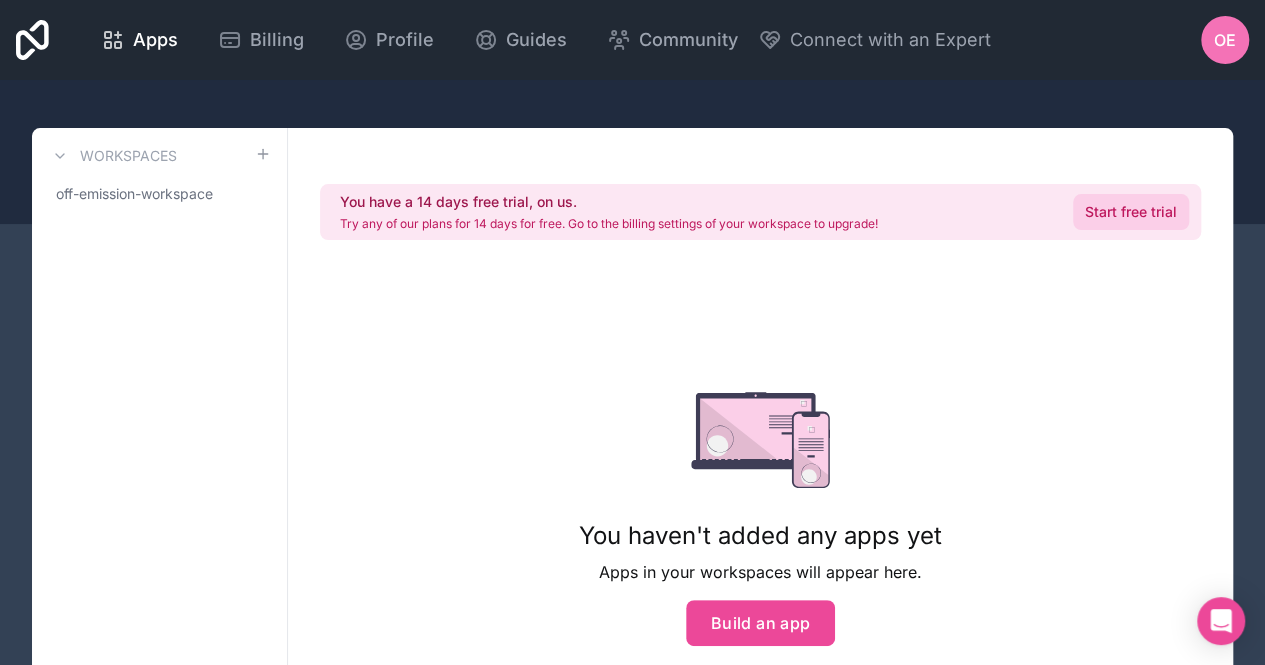click on "Start free trial" at bounding box center (1131, 212) 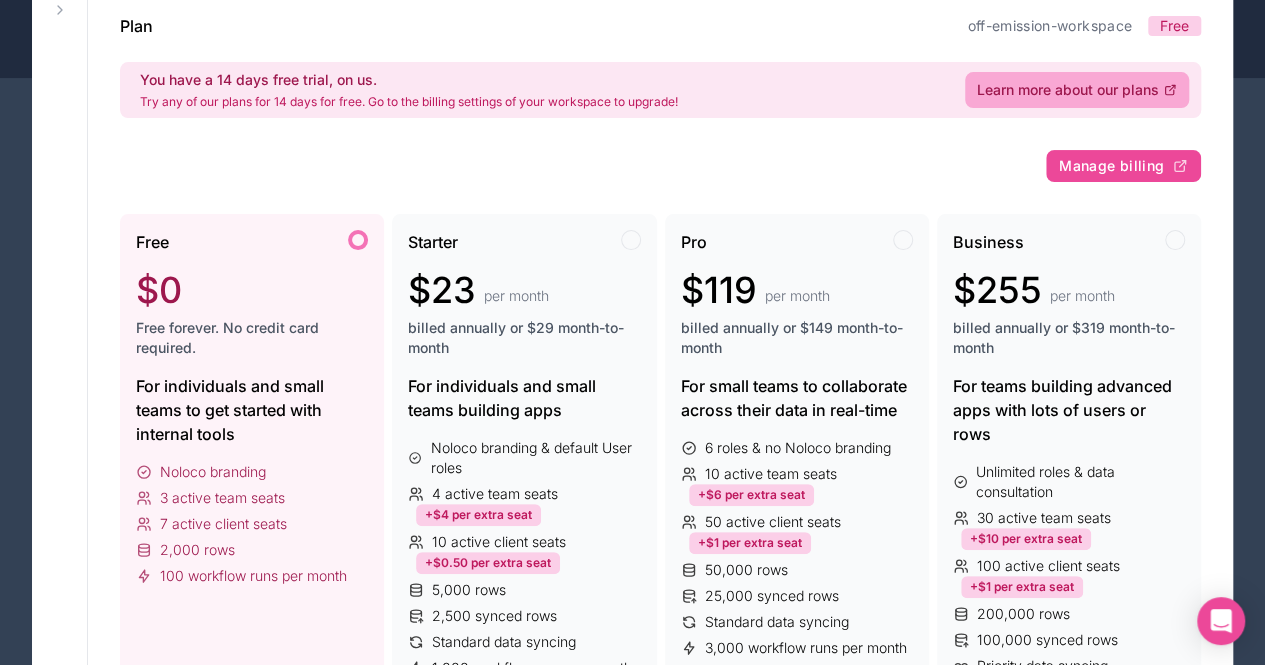 scroll, scrollTop: 0, scrollLeft: 0, axis: both 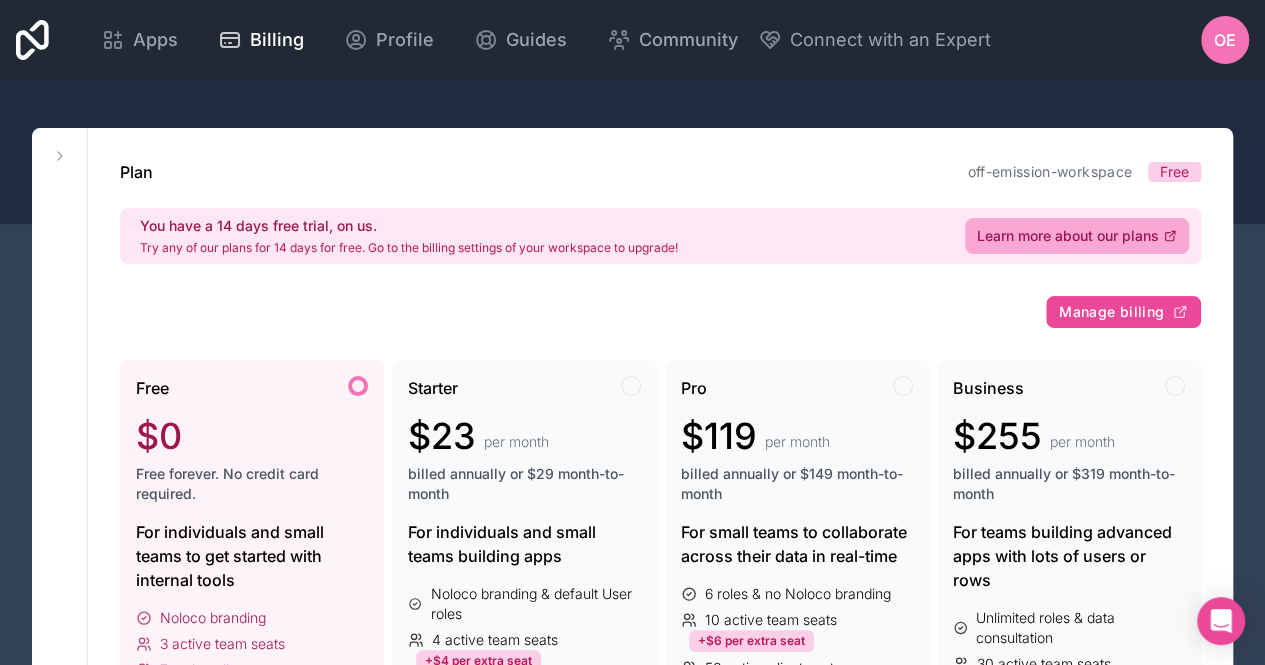 click at bounding box center (632, 152) 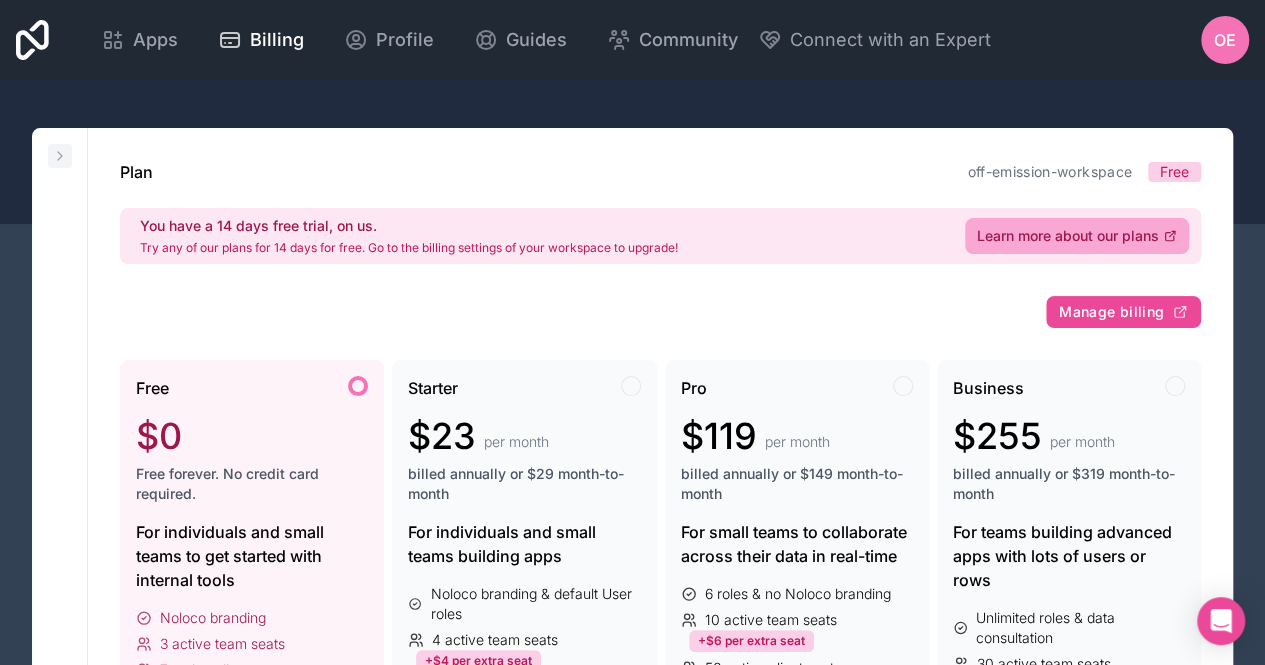 click 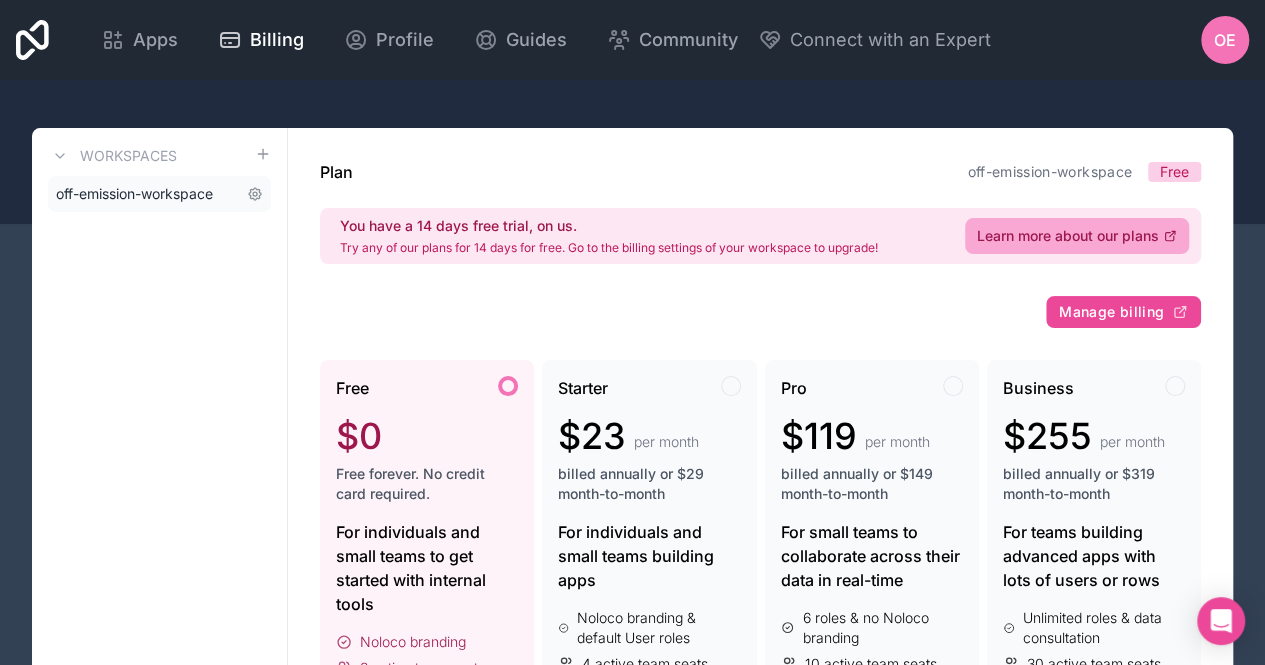 click on "off-emission-workspace" at bounding box center [134, 194] 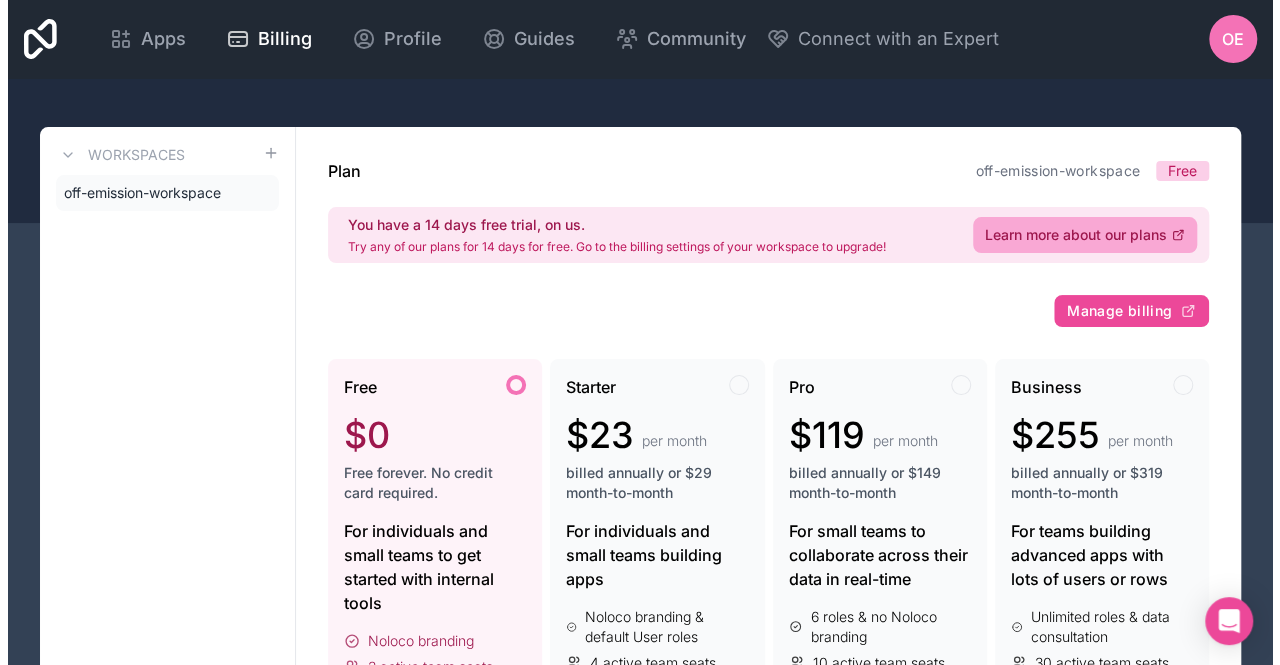scroll, scrollTop: 0, scrollLeft: 0, axis: both 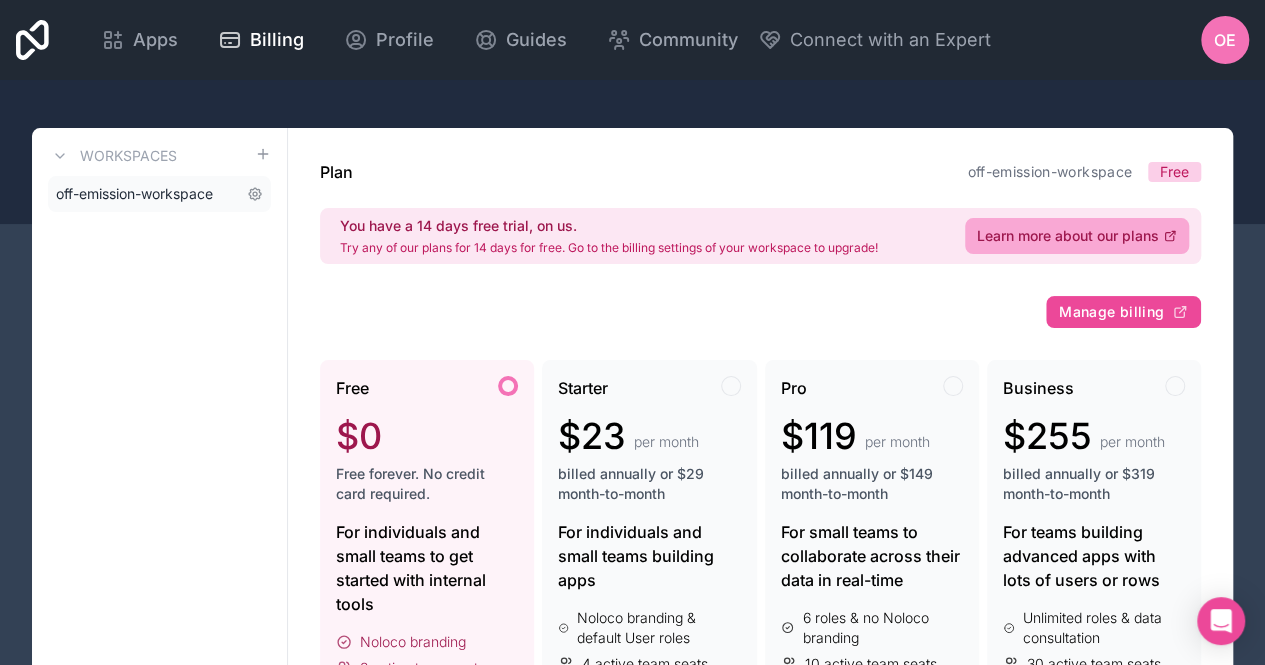 click on "off-emission-workspace" at bounding box center [134, 194] 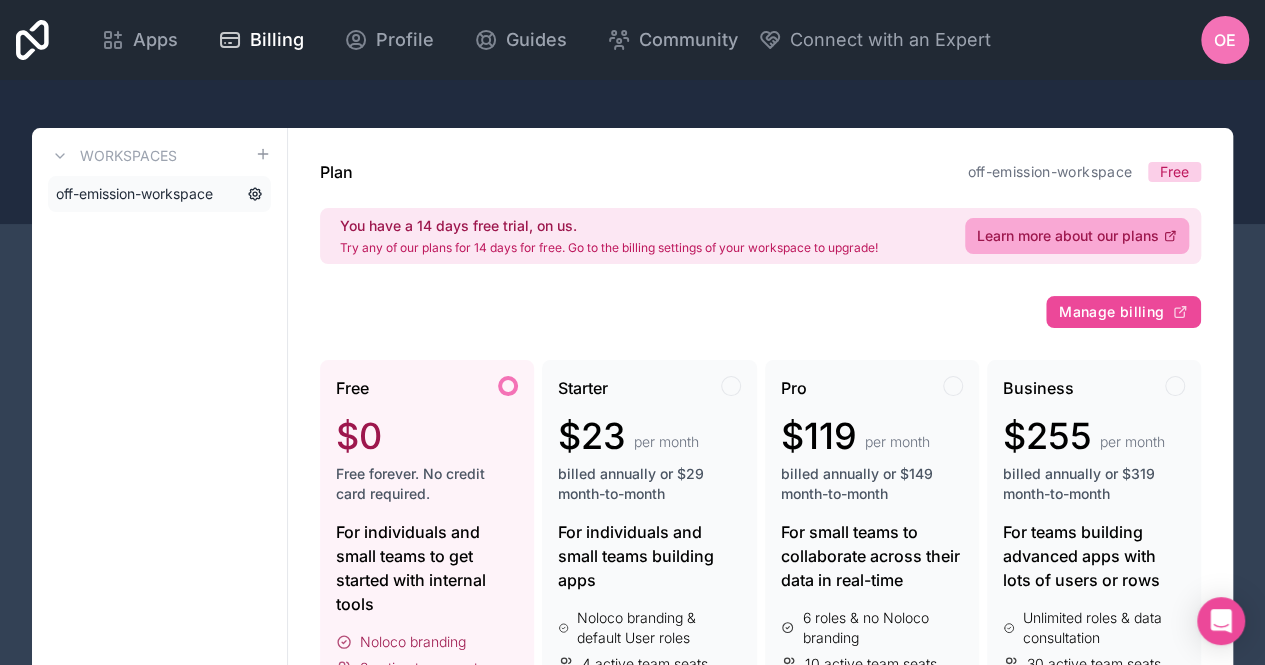 click 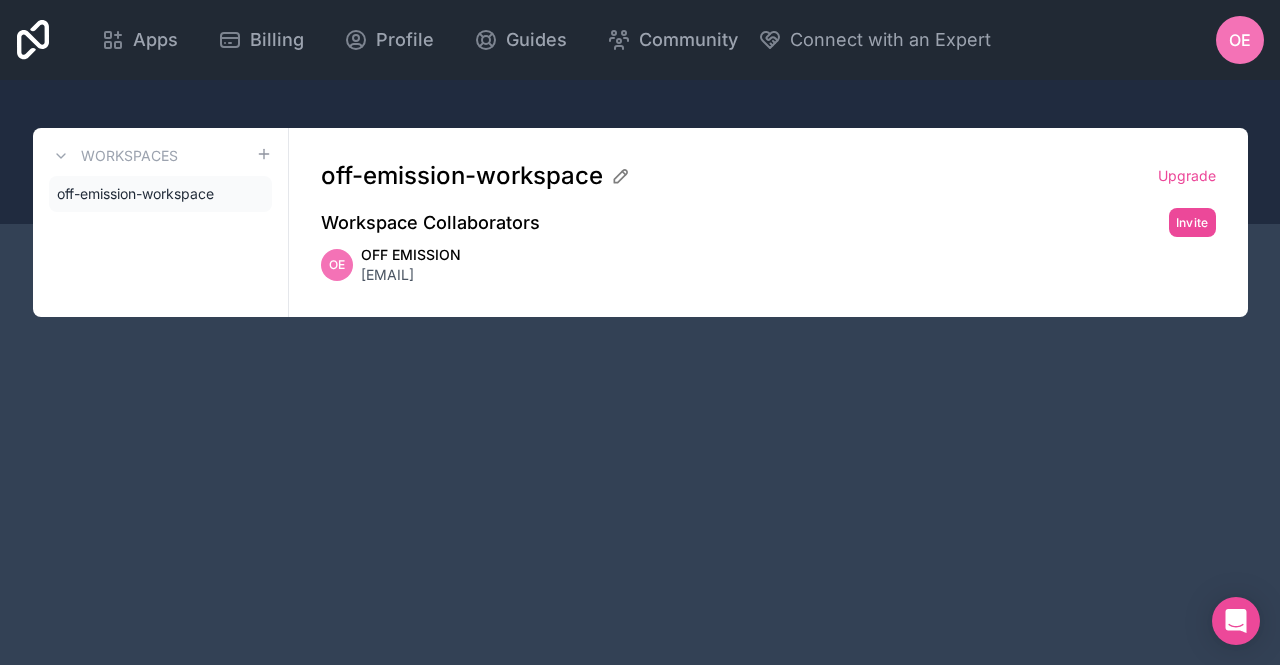 click at bounding box center [640, 152] 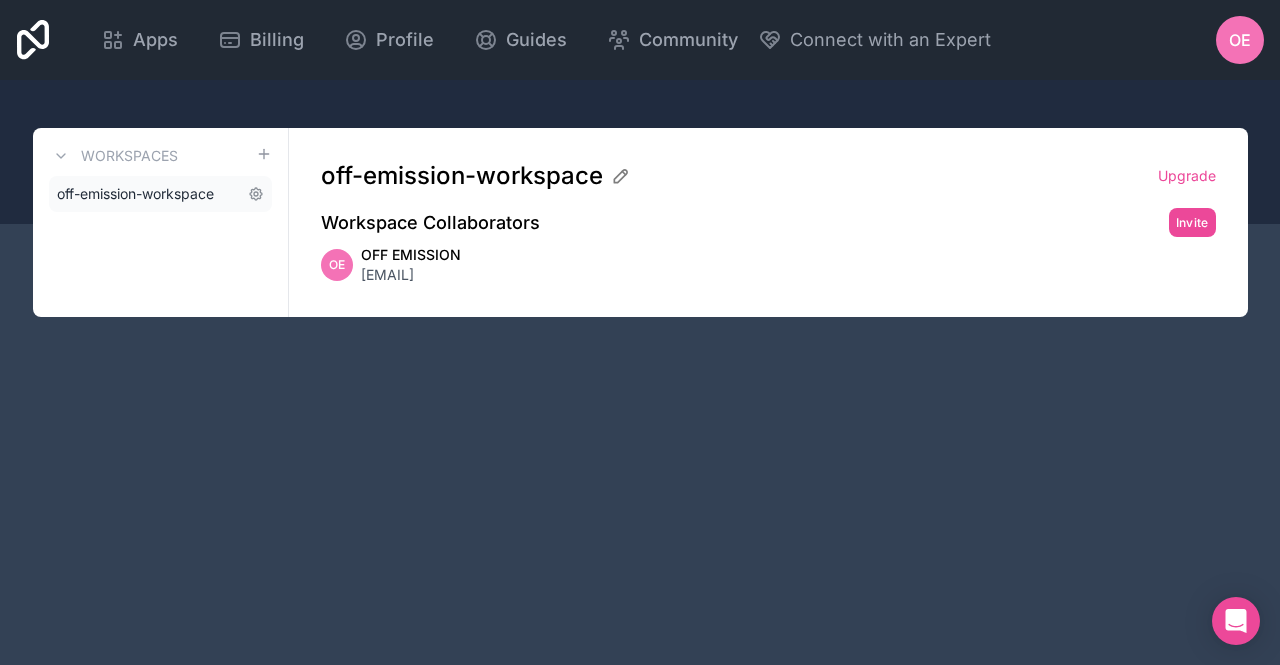 click on "off-emission-workspace" at bounding box center (135, 194) 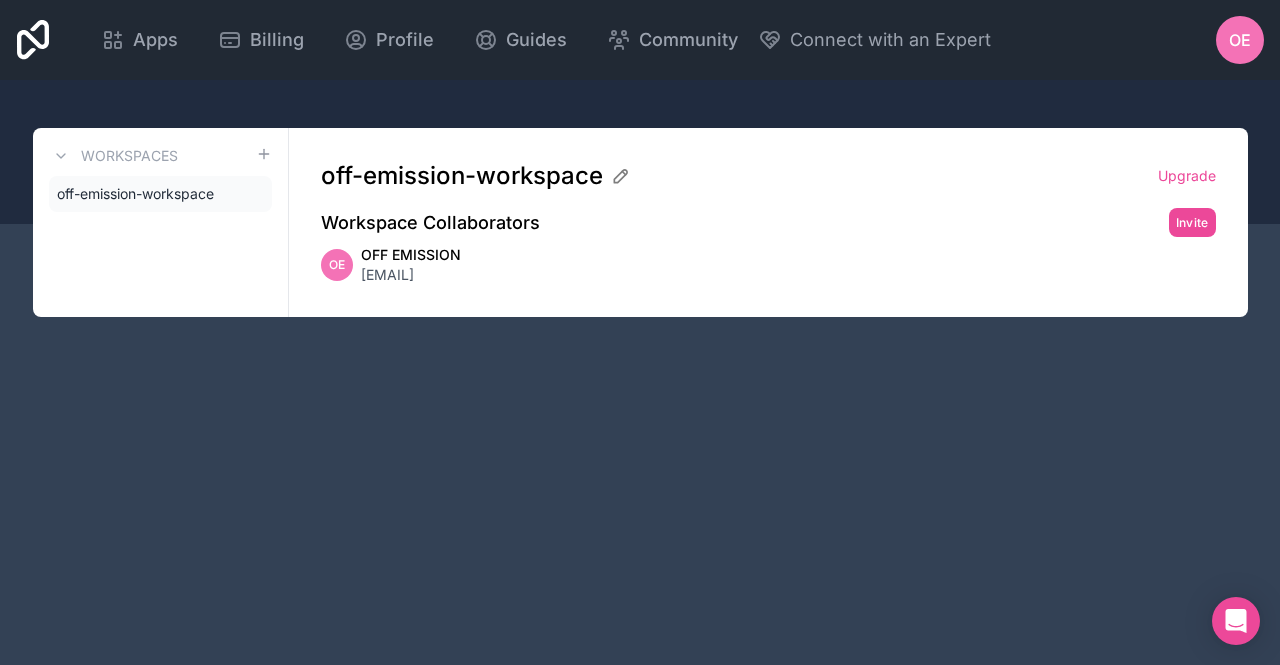click on "Workspace Collaborators" at bounding box center [430, 223] 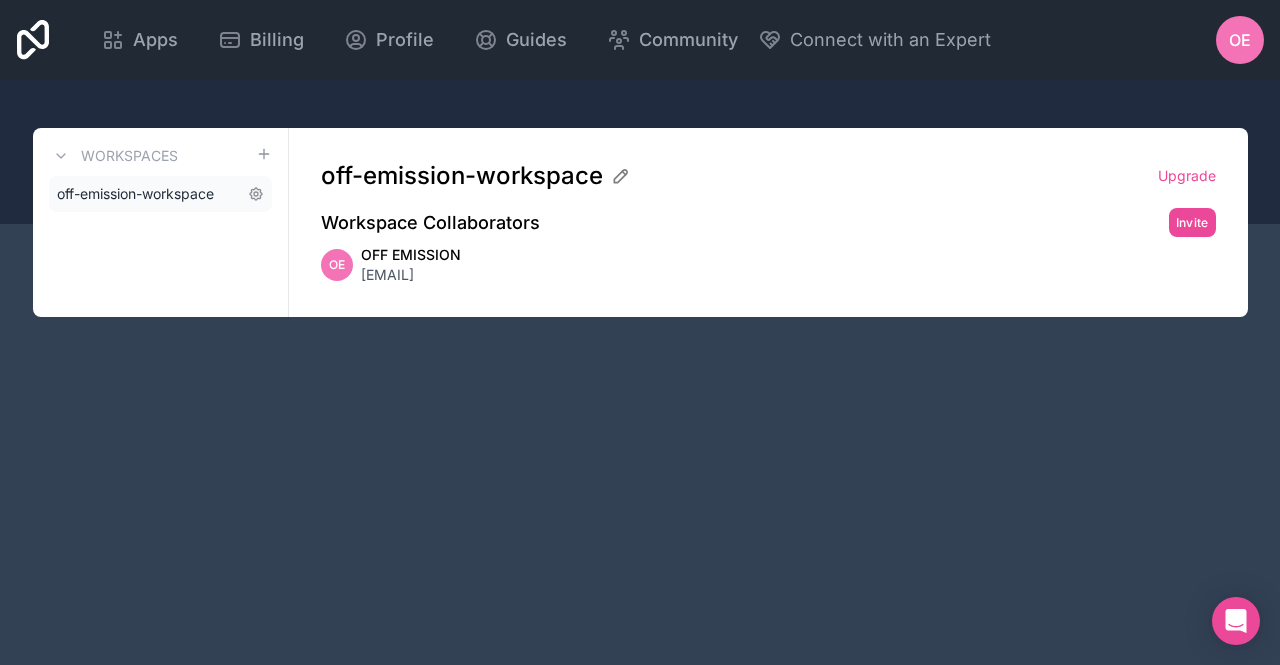 click on "off-emission-workspace" at bounding box center (135, 194) 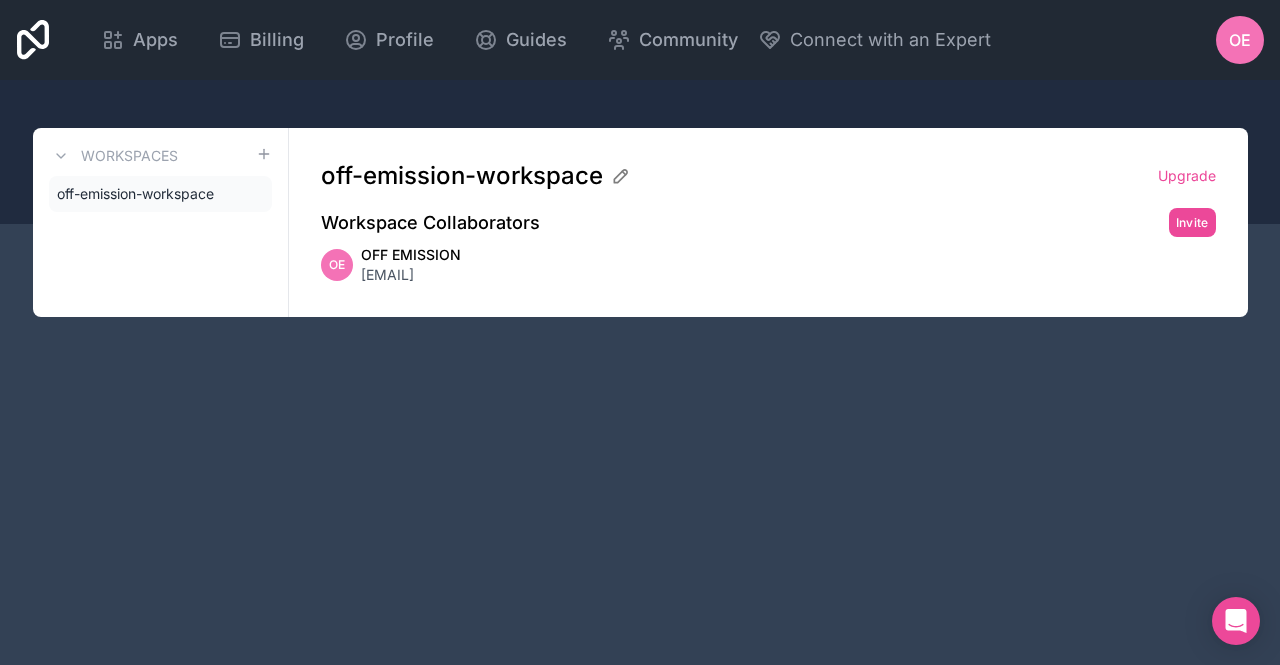 click on "Workspace Collaborators" at bounding box center [430, 223] 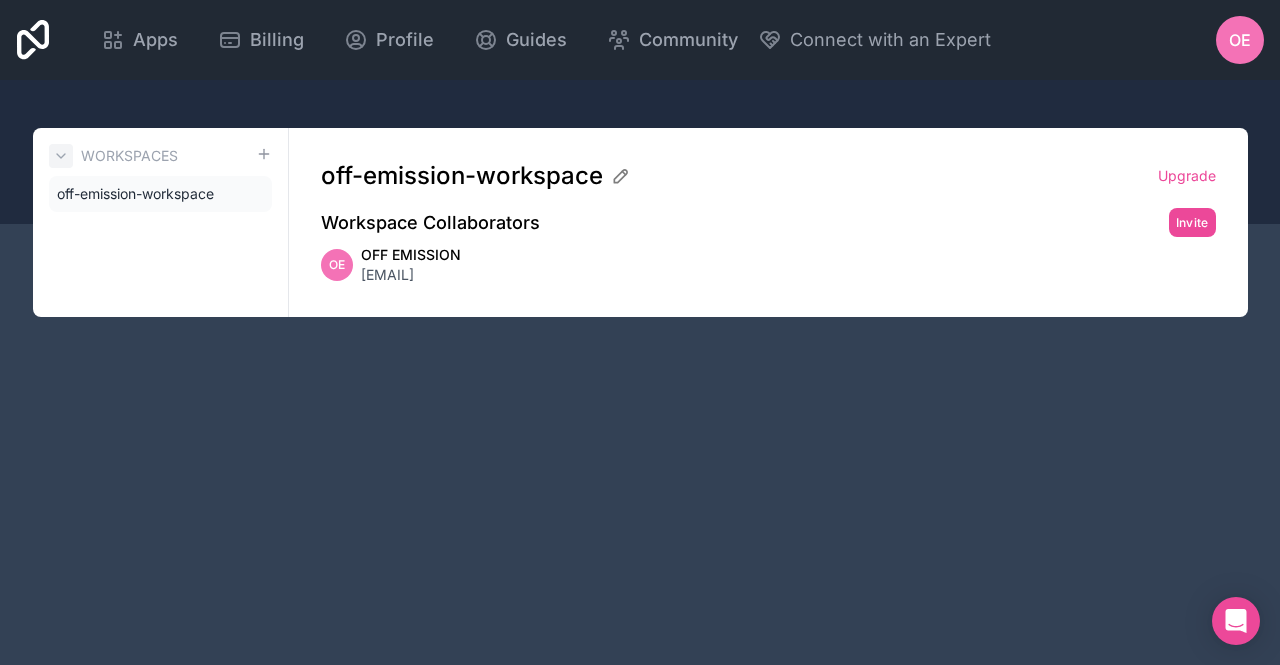 click 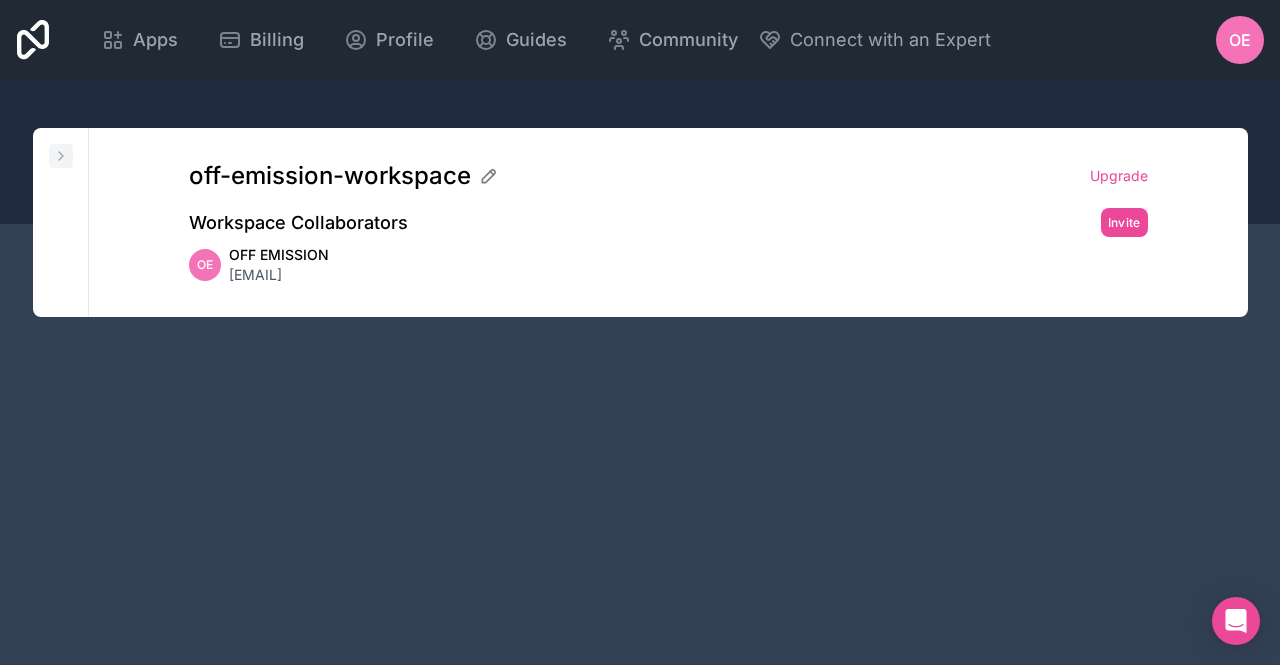 click 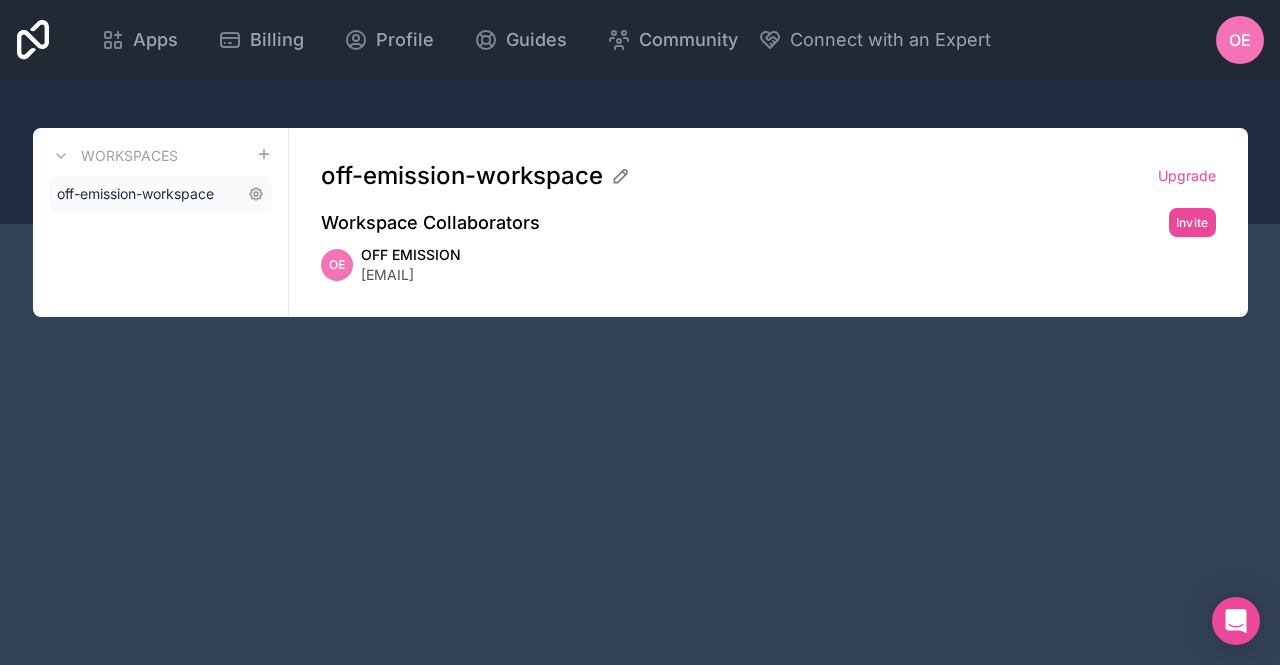 click on "off-emission-workspace" at bounding box center (135, 194) 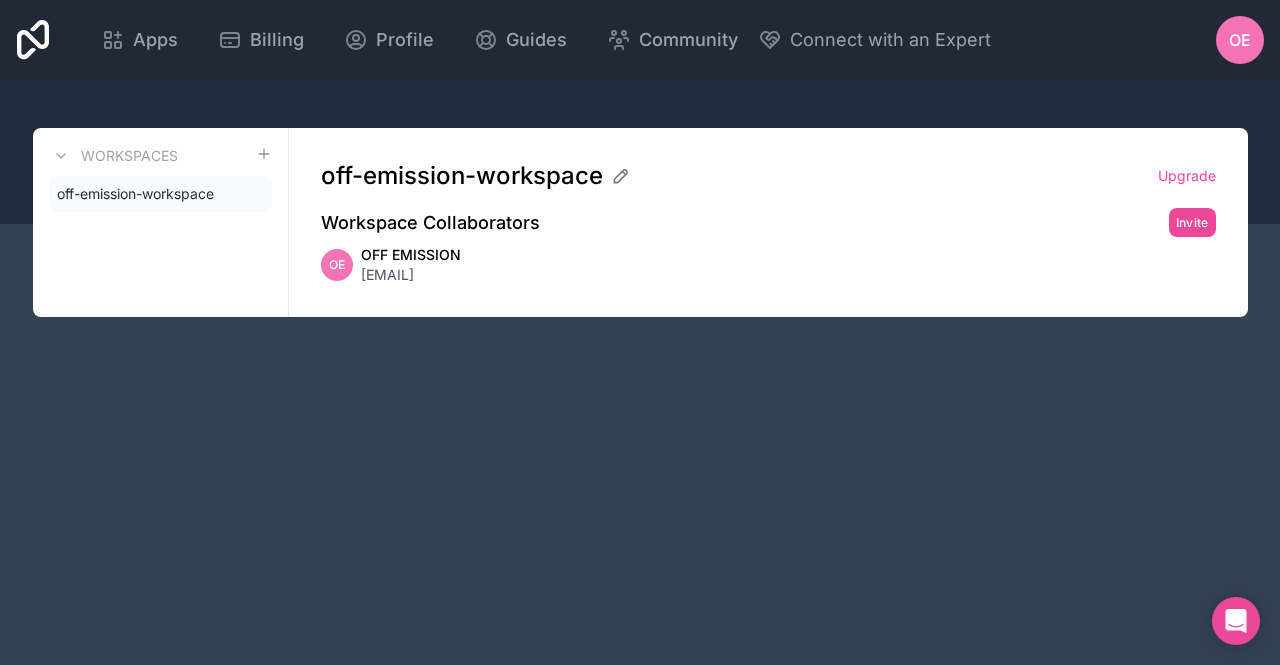 click on "OE" at bounding box center [337, 265] 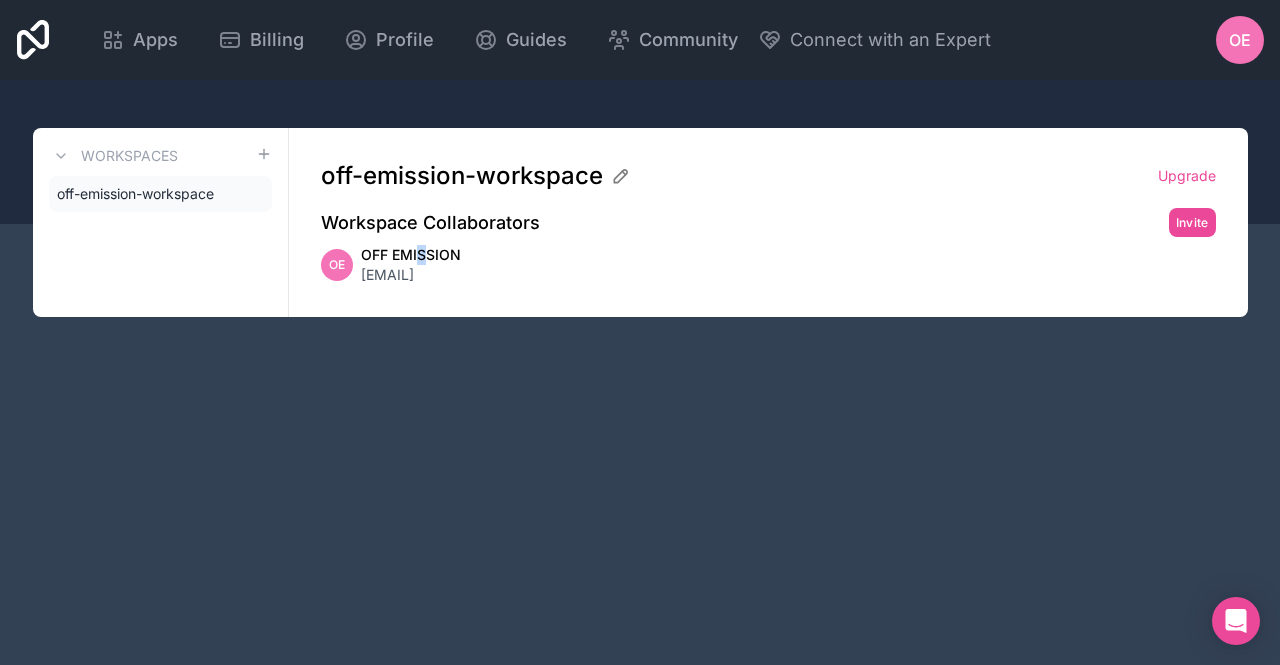 click on "OFF EMISSION" at bounding box center (411, 255) 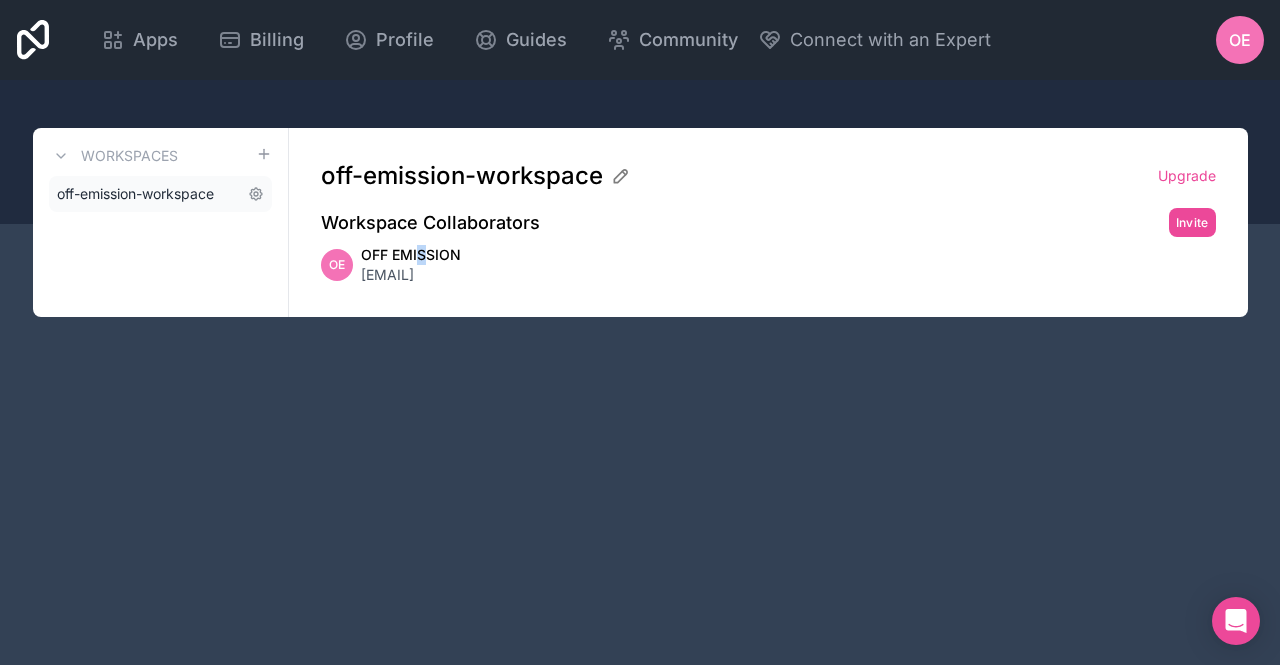 click on "off-emission-workspace" at bounding box center [135, 194] 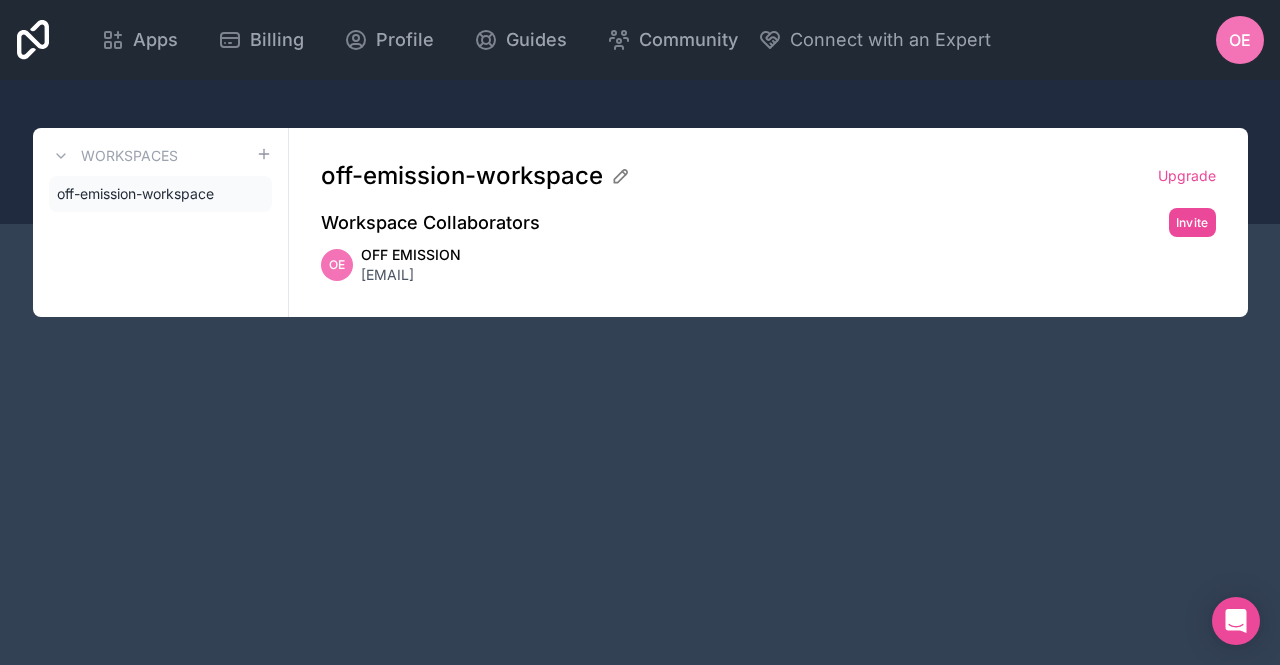 click on "Apps Billing Profile Guides Community Connect with an Expert OE Billing Profile Guides Community Connect with an Expert Refer a friend Sign out Workspaces off-emission-workspace off-emission-workspace Upgrade Workspace Collaborators Invite OE OFF EMISSION service@offemission.com" at bounding box center (640, 332) 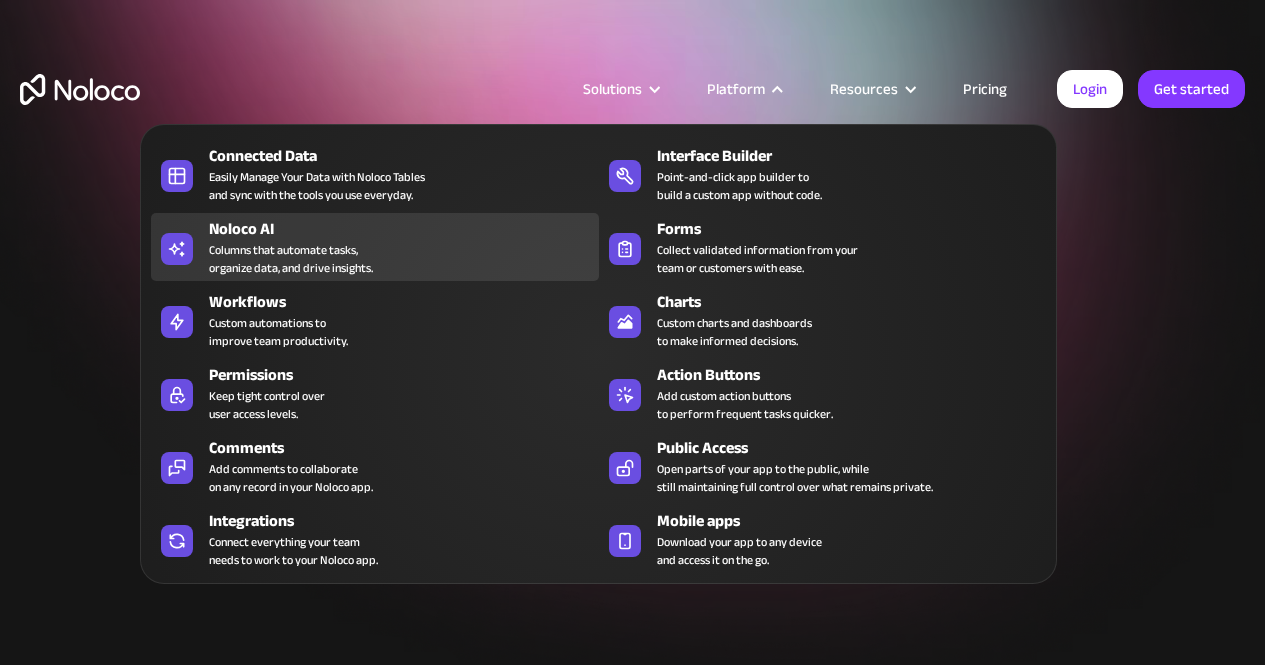 scroll, scrollTop: 0, scrollLeft: 0, axis: both 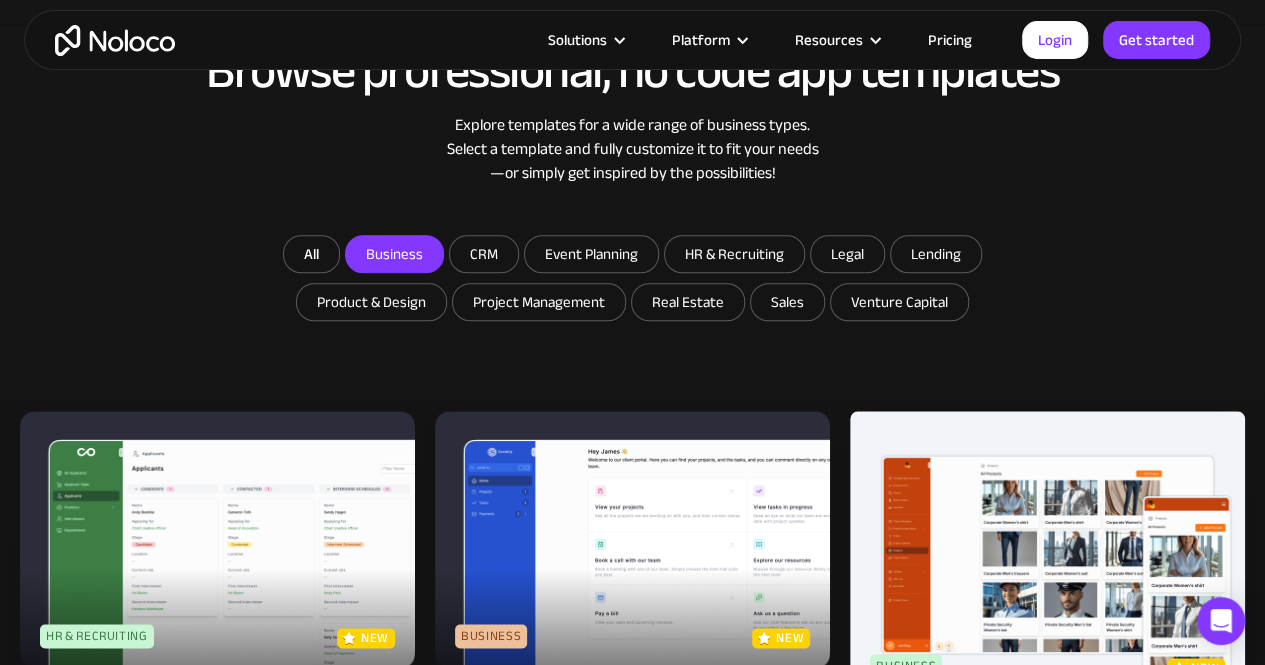 click on "Business" at bounding box center [394, 254] 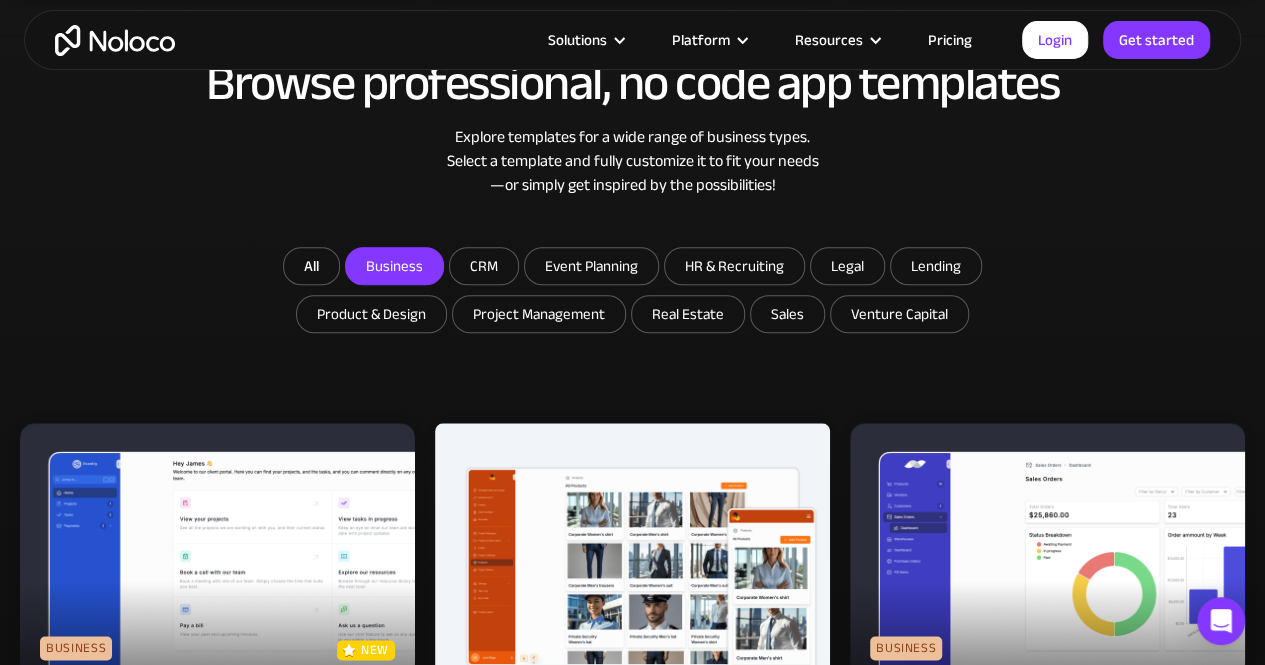 scroll, scrollTop: 800, scrollLeft: 0, axis: vertical 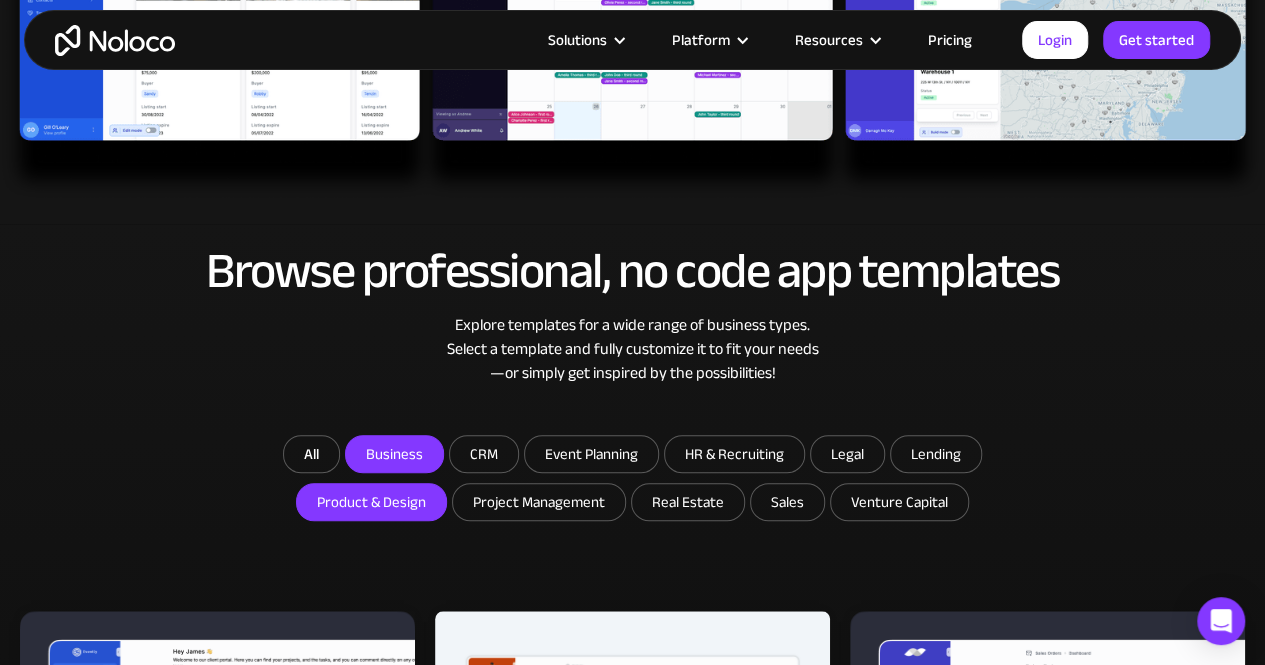 click on "Product & Design" at bounding box center [394, 454] 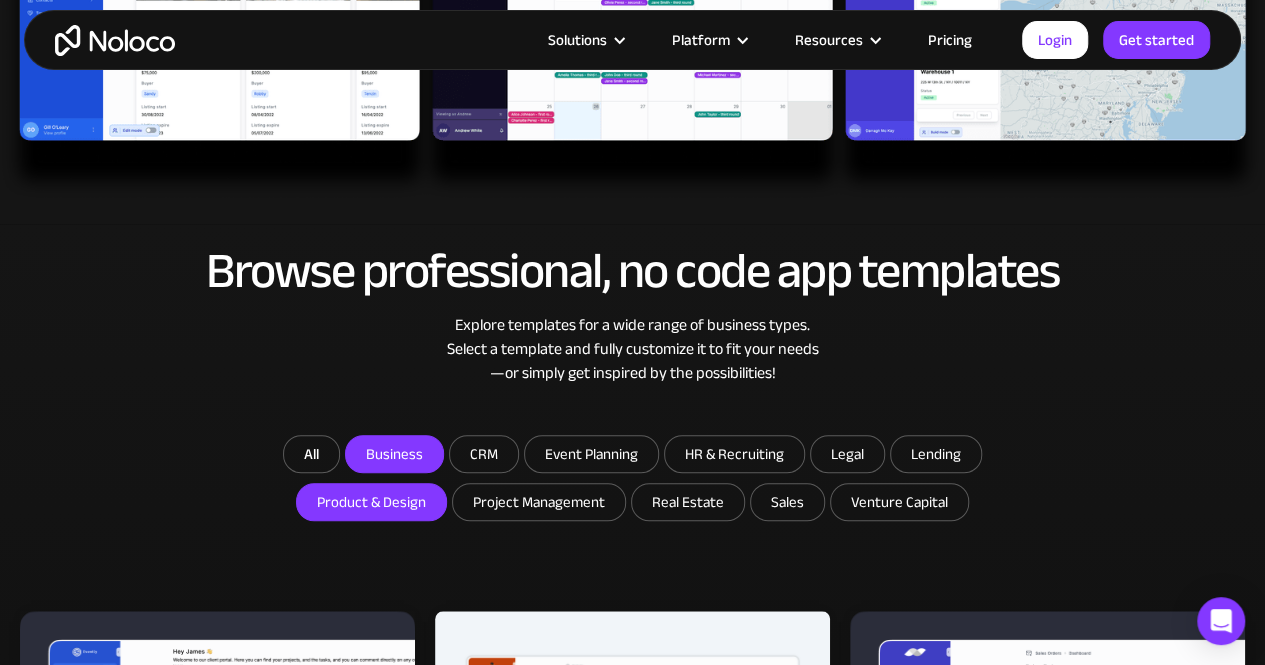 click on "Business" at bounding box center (394, 454) 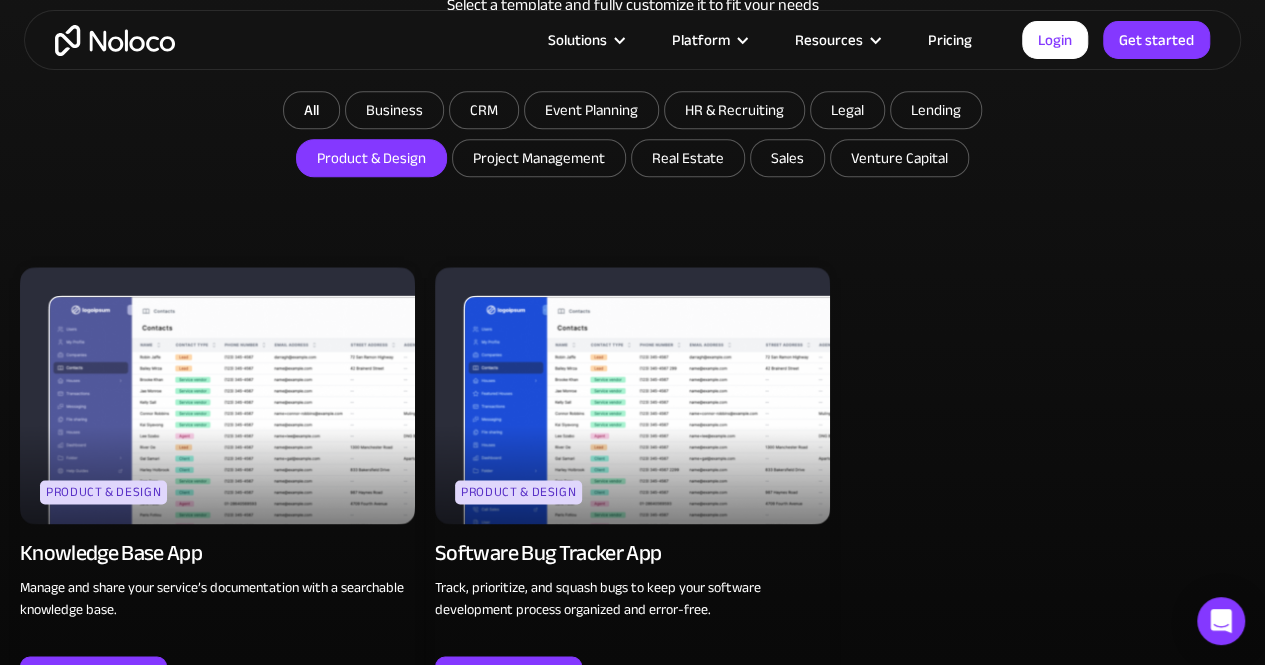 scroll, scrollTop: 1100, scrollLeft: 0, axis: vertical 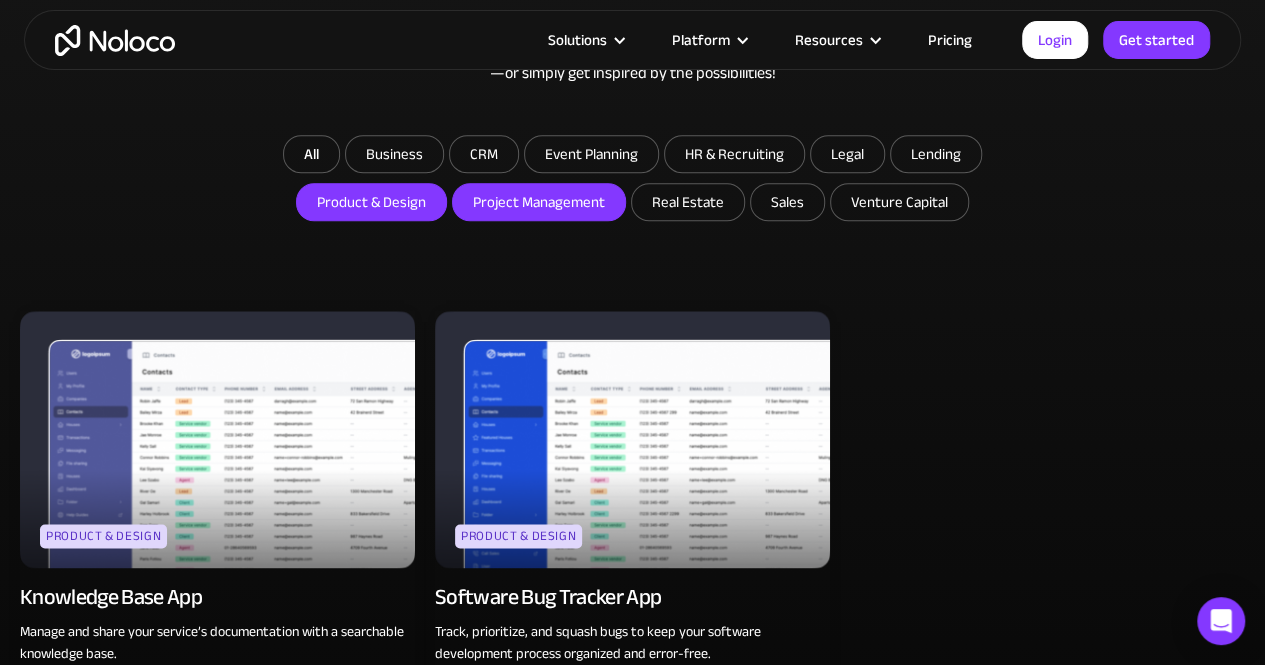 click on "Project Management" at bounding box center [394, 154] 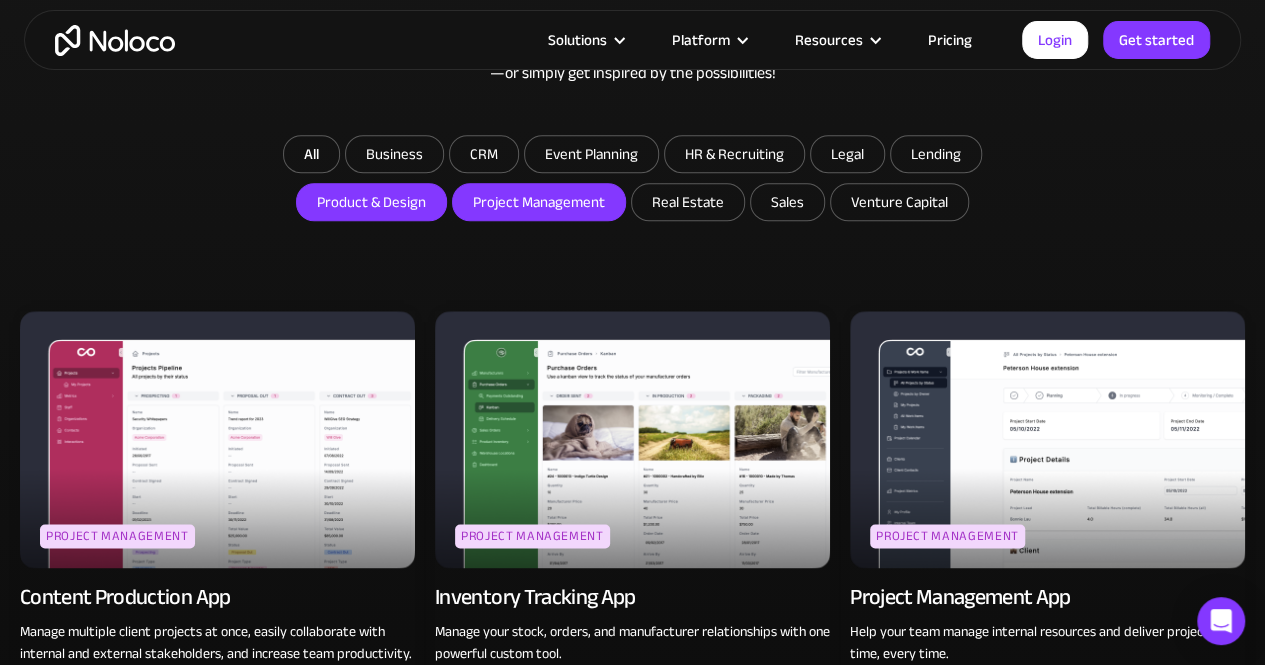 click on "Product & Design" at bounding box center (371, 202) 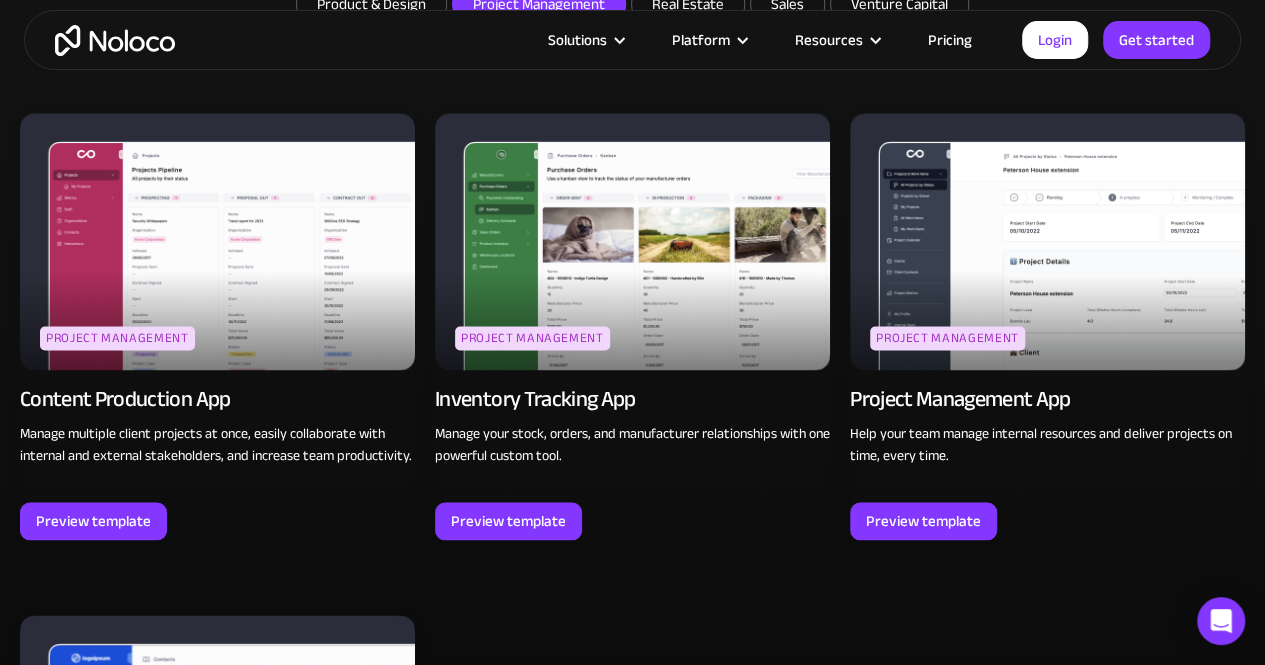 scroll, scrollTop: 1400, scrollLeft: 0, axis: vertical 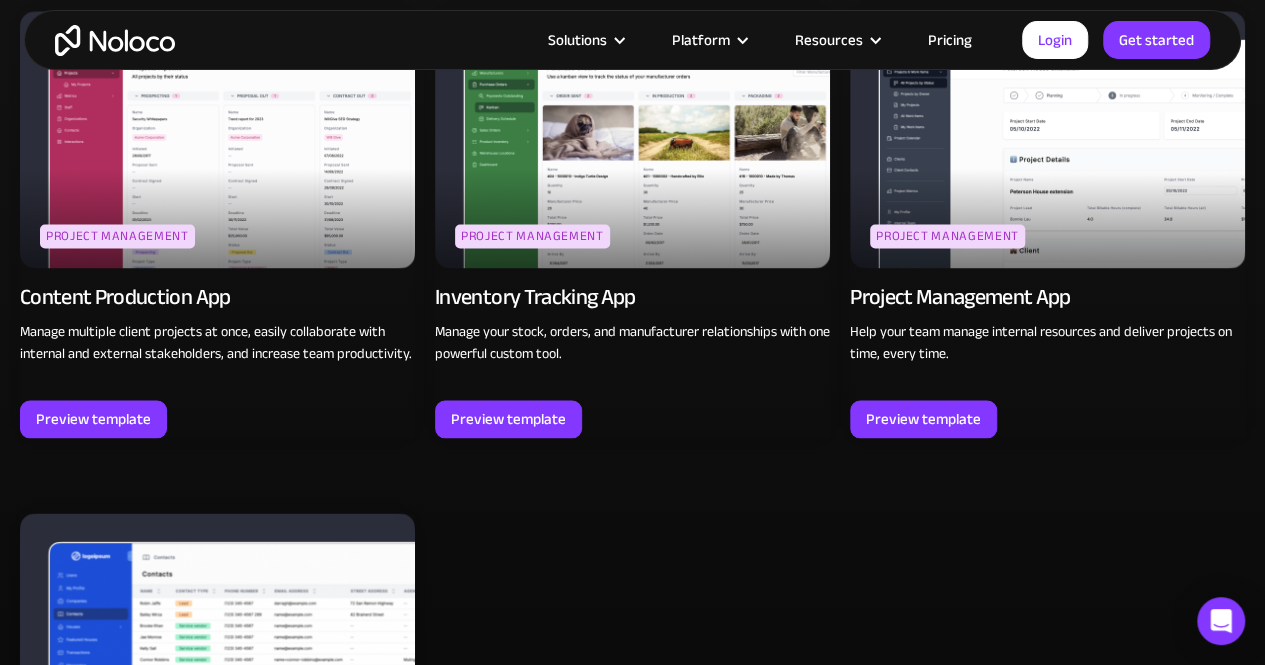 click at bounding box center (632, 139) 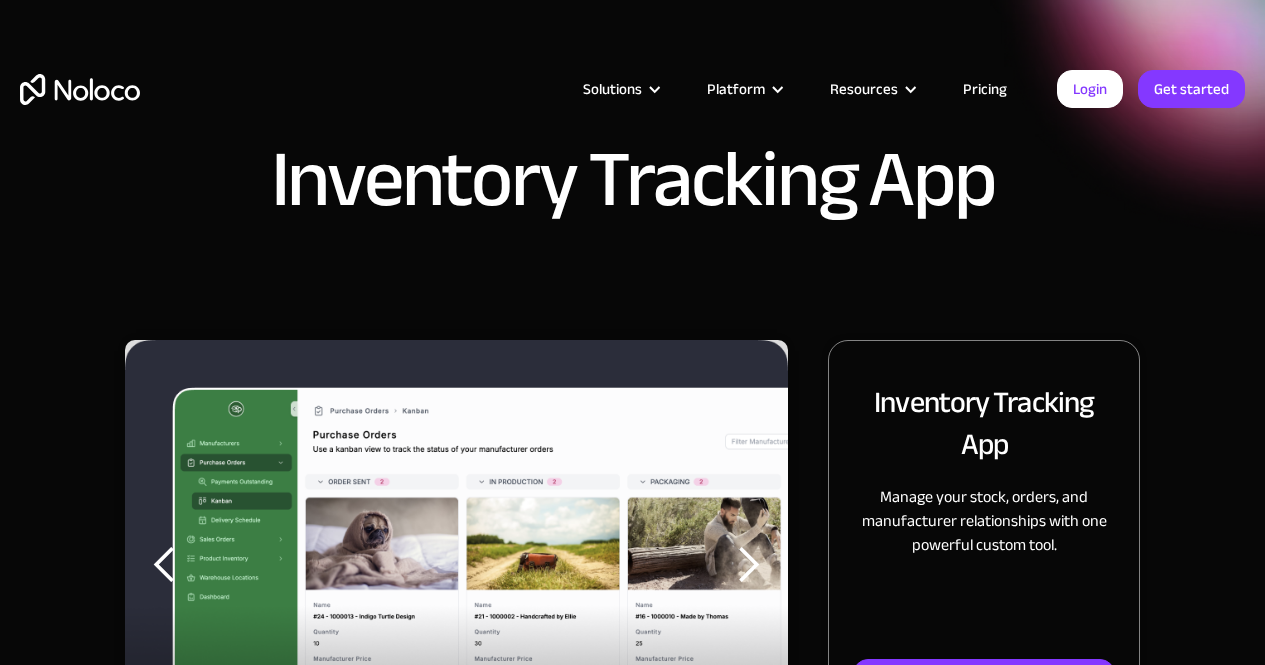 scroll, scrollTop: 0, scrollLeft: 0, axis: both 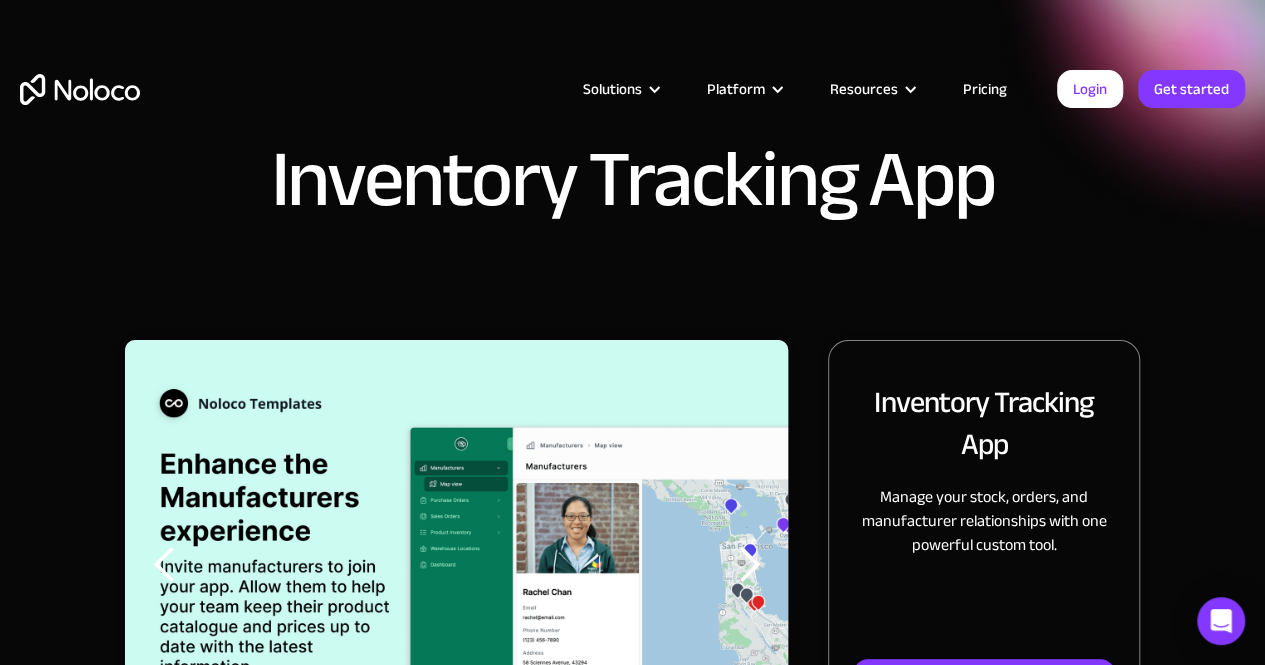 click at bounding box center (165, 565) 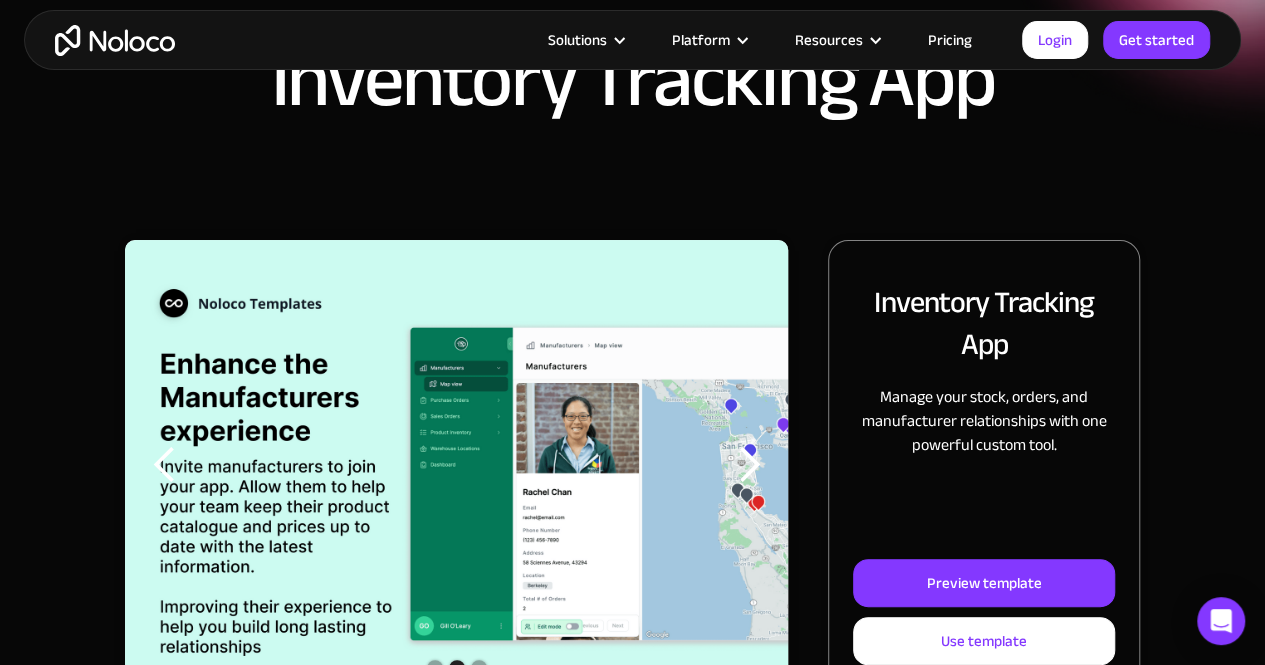 scroll, scrollTop: 200, scrollLeft: 0, axis: vertical 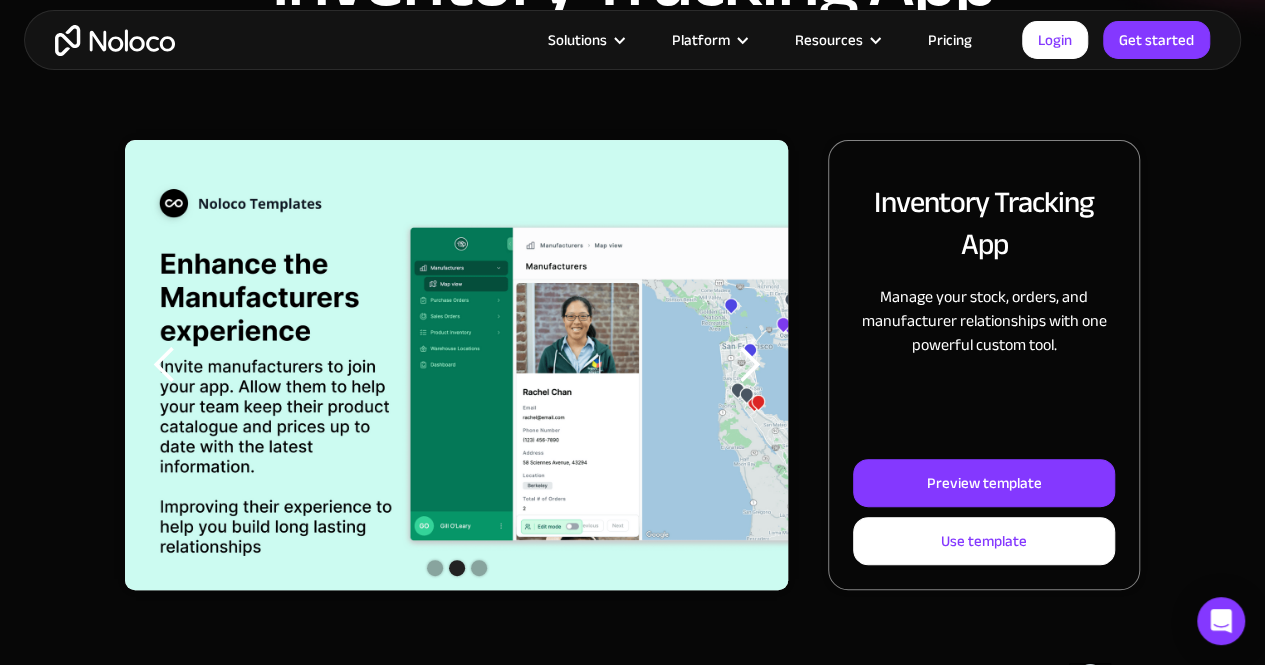 click at bounding box center [456, 570] 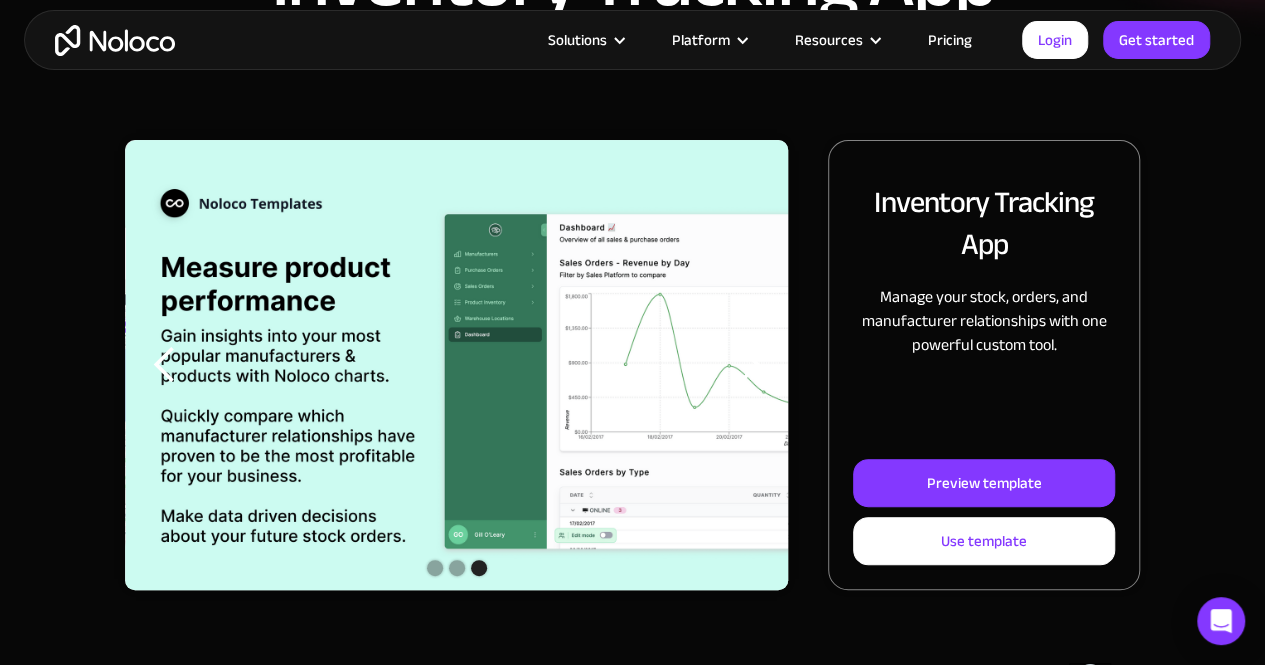 click at bounding box center [435, 568] 